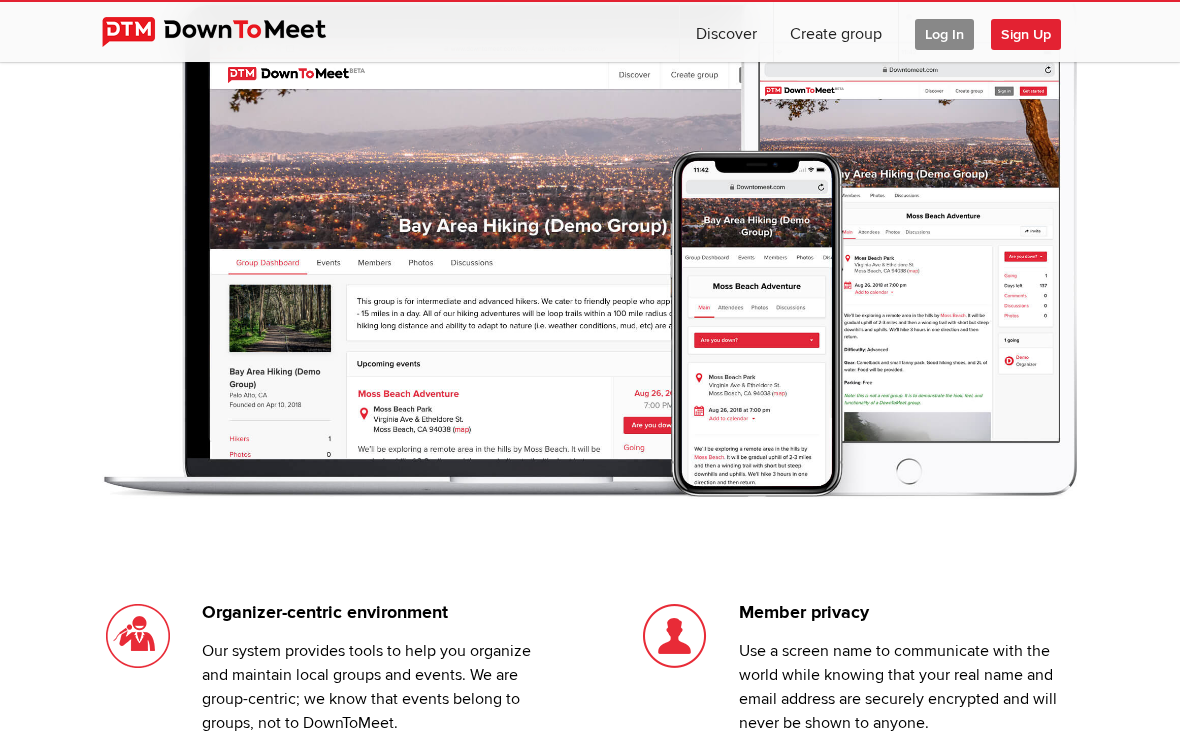 scroll, scrollTop: 986, scrollLeft: 0, axis: vertical 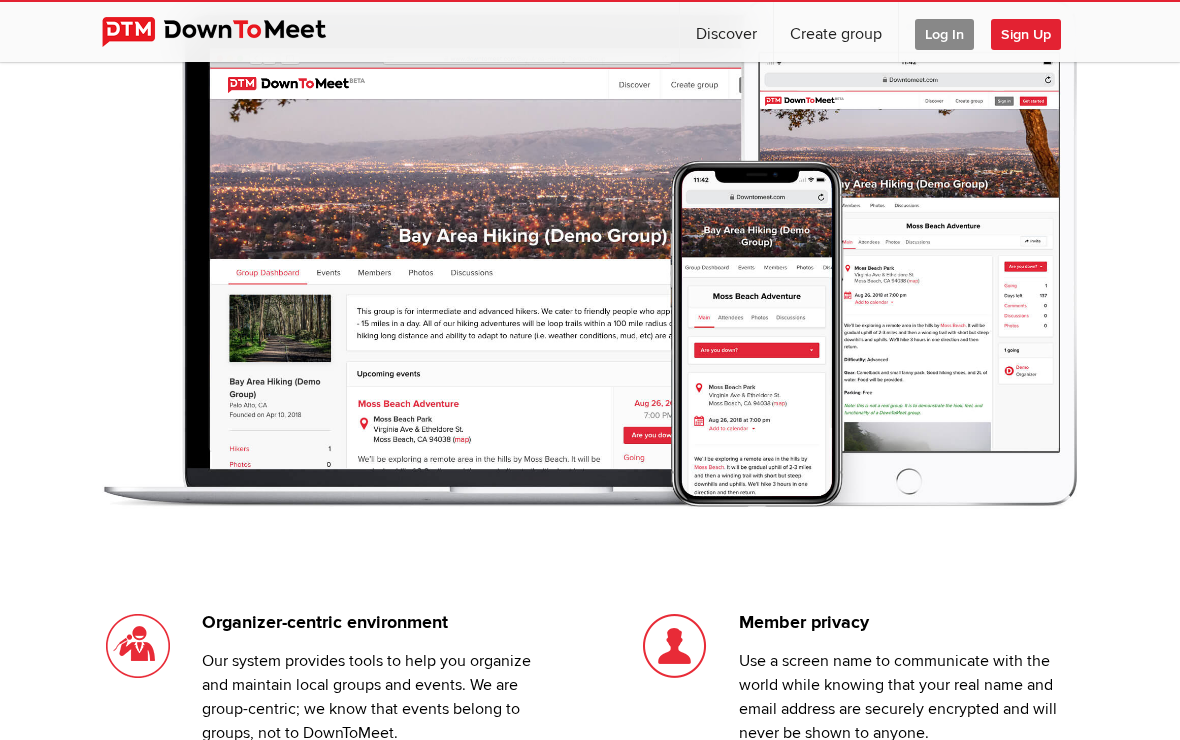 click on "Discover" 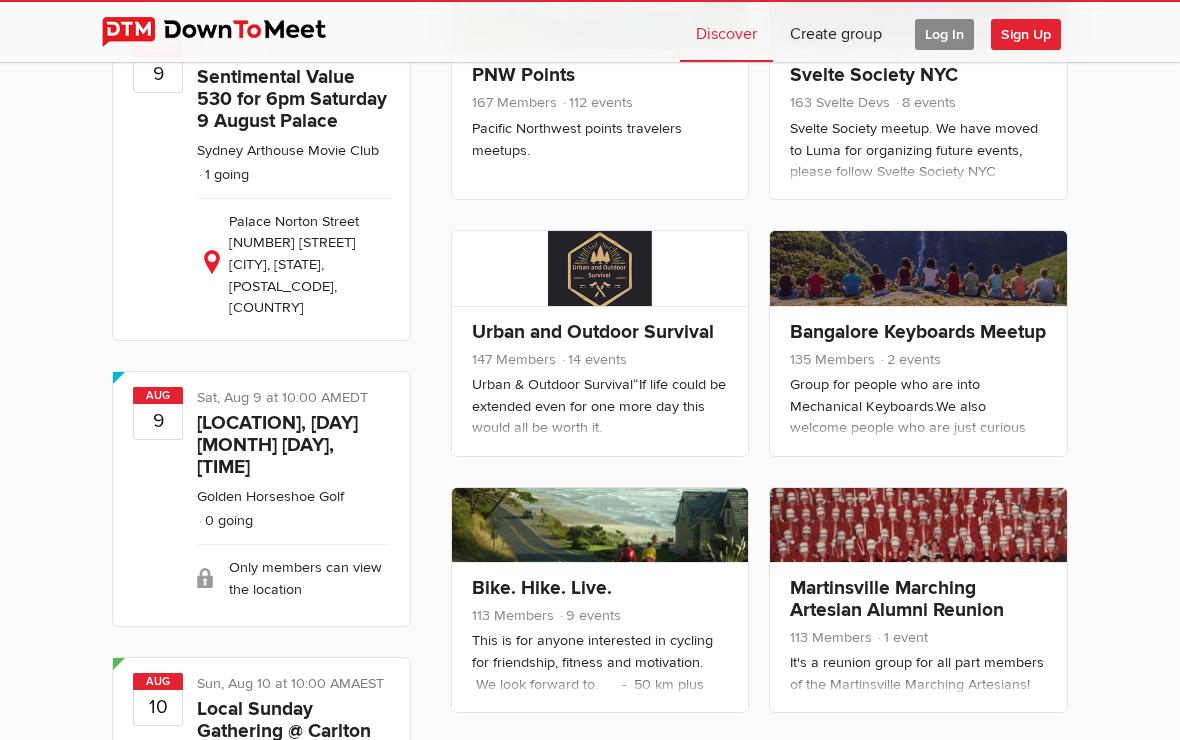 scroll, scrollTop: 0, scrollLeft: 0, axis: both 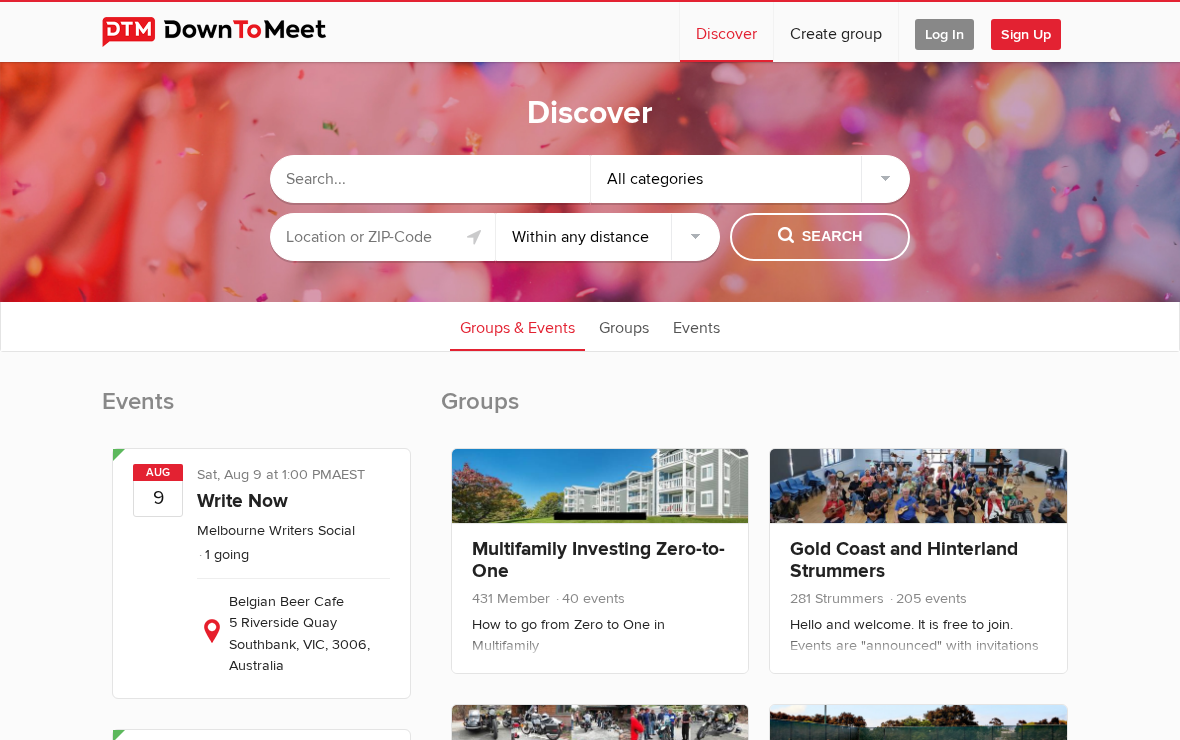 click 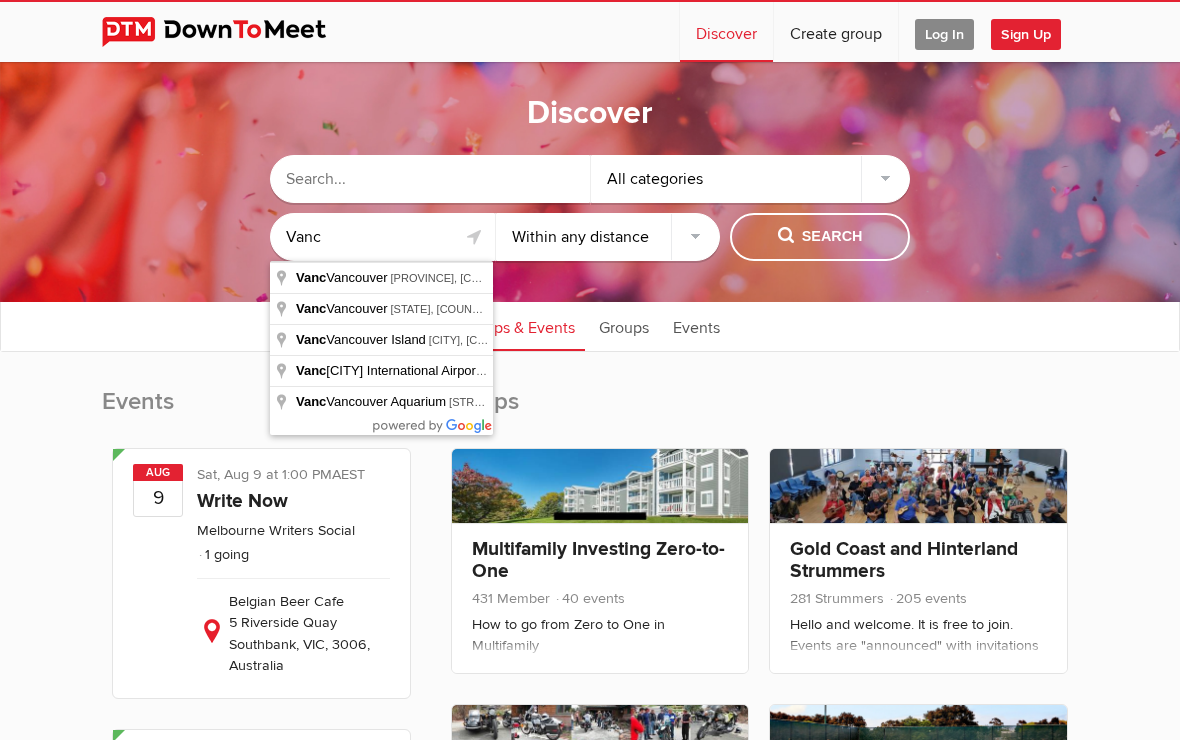 type on "[CITY], [STATE], [COUNTRY]" 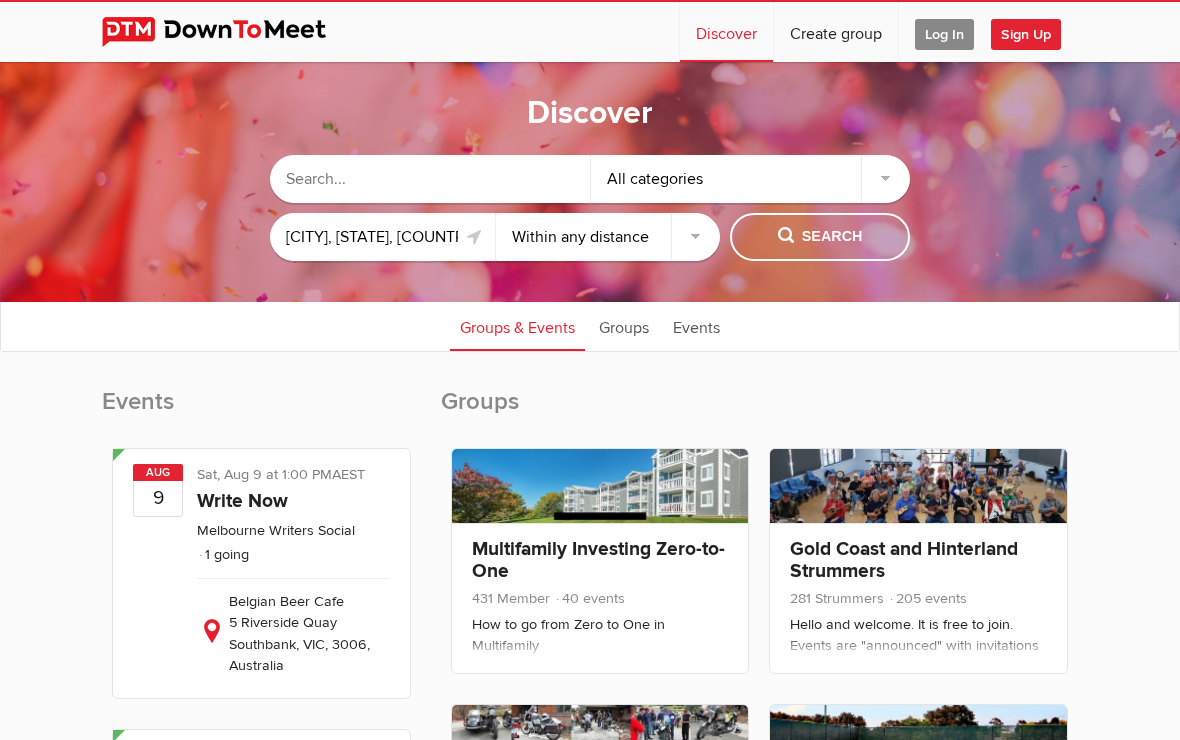click on "Search" 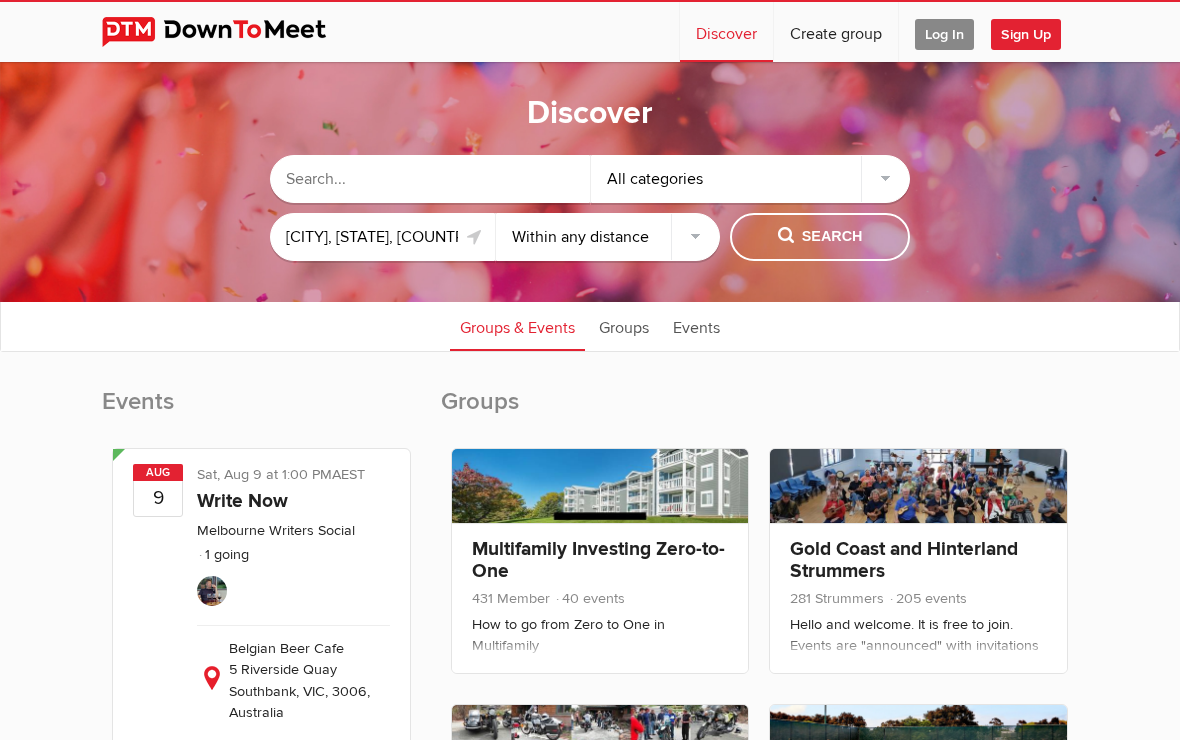 select on "25" 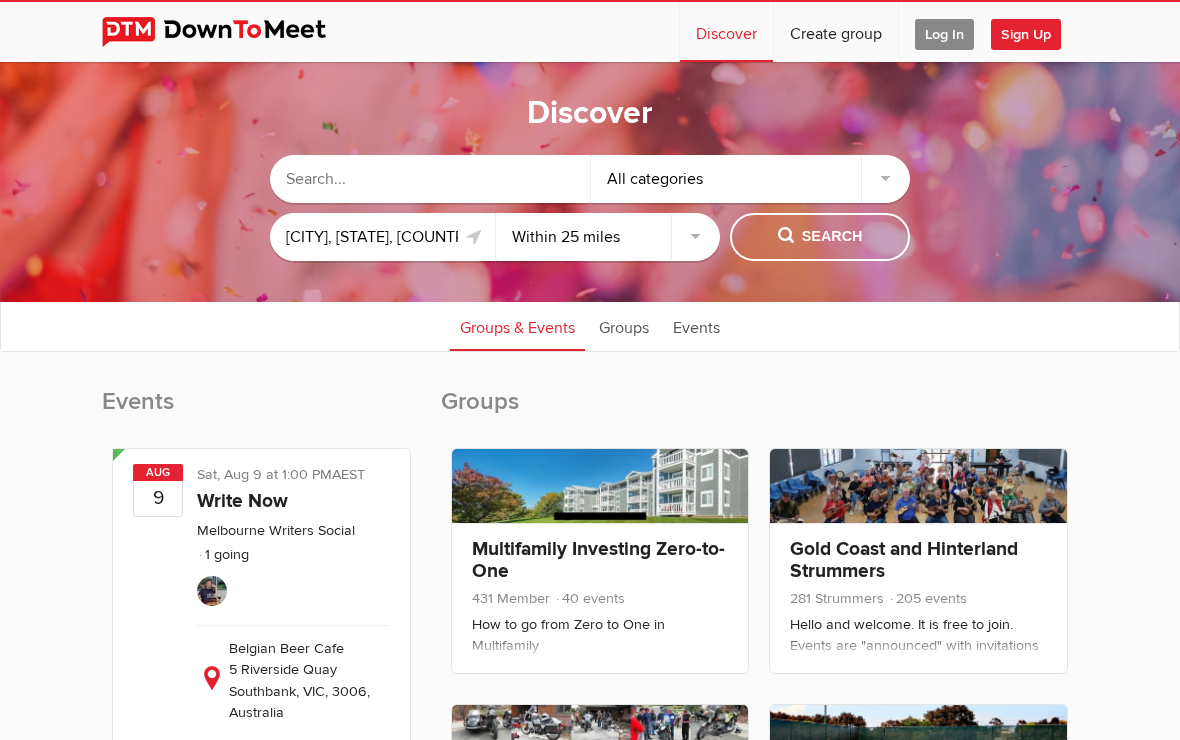 click on "Search" 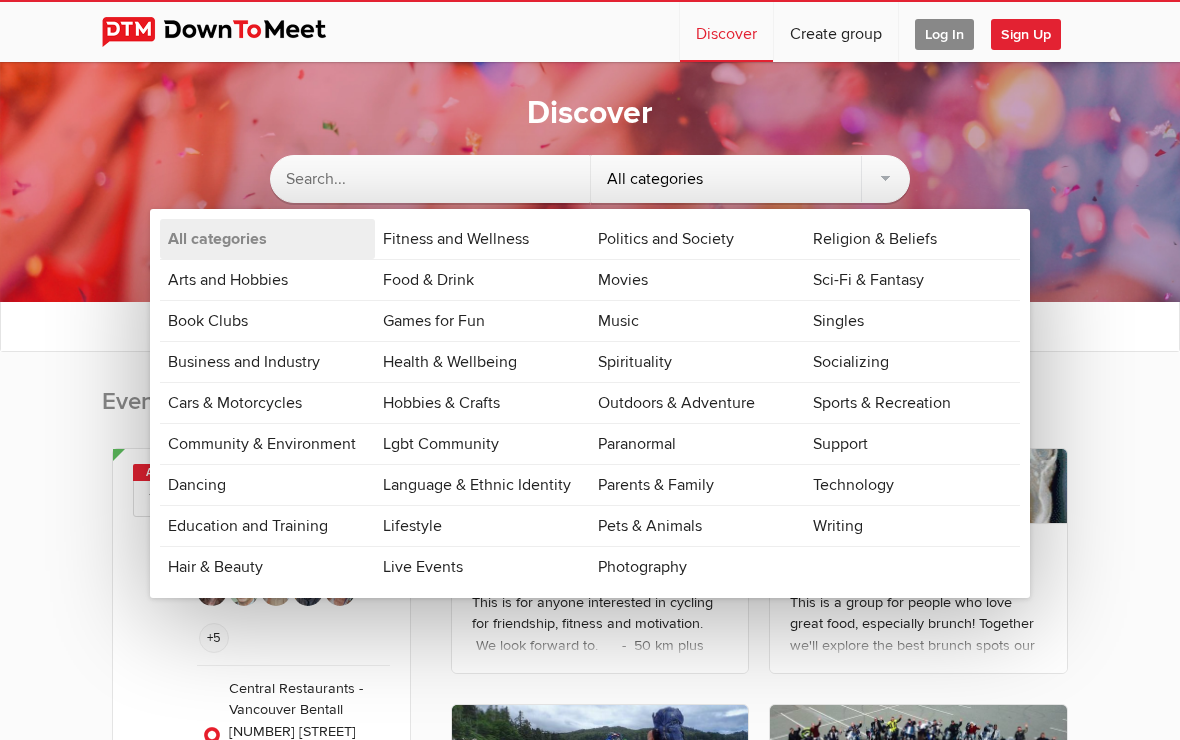 click on "Games for Fun" 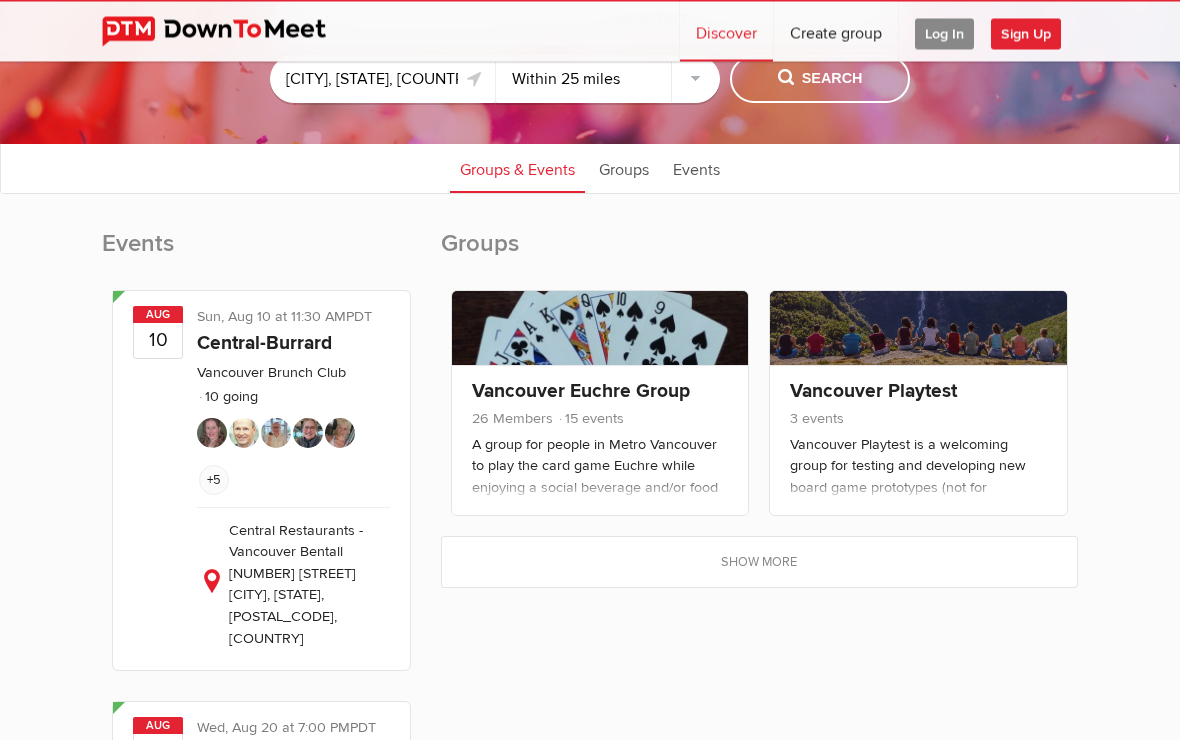 scroll, scrollTop: 158, scrollLeft: 0, axis: vertical 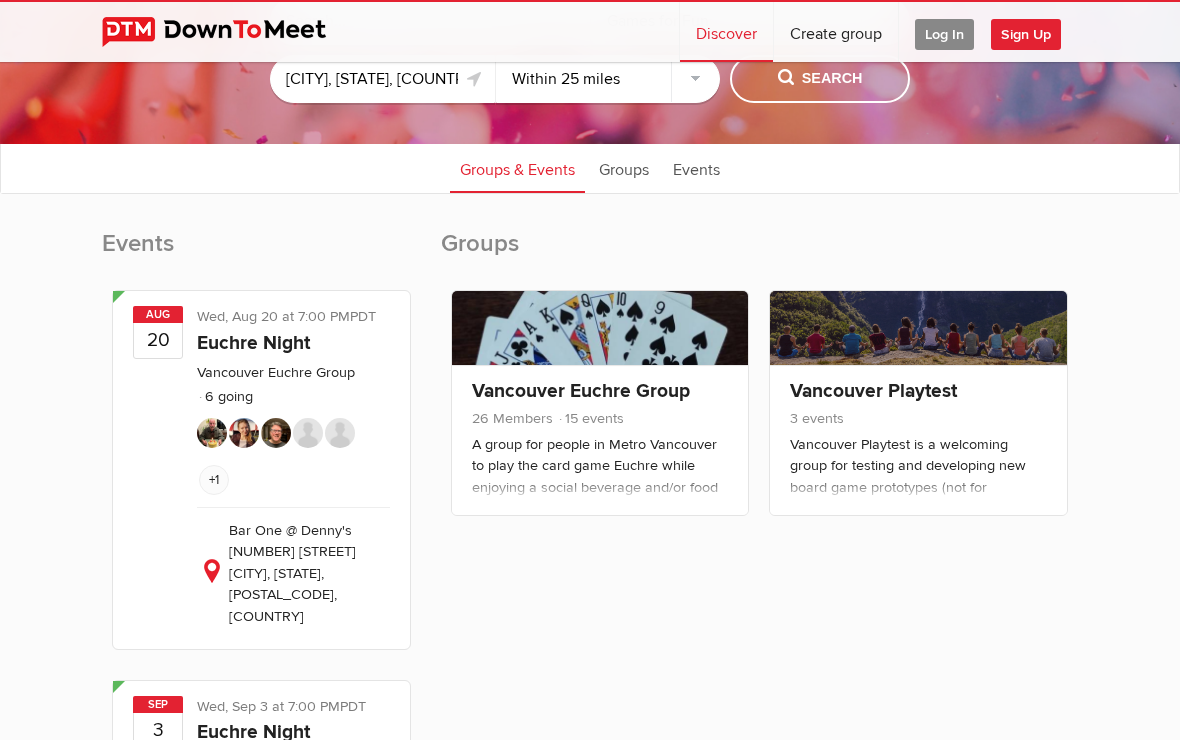 click on "A group for people in Metro [CITY] to play the card game Euchre while enjoying a social beverage and/or food of their choice, open to those who know how to play and those who would like to learn. Play is friendly, for fun, not for money. Euchre is a fun “trick taking” card game commonly played in [COUNTRY], [COUNTRY] (mostly in the east), [COUNTRY], [COUNTRY], and the Midwest [COUNTRY], also popular in the [COUNTRY] Military. The previous red link is a good place to familiarize one's self, and for those interested, here's a link to an online game.There are several variants of Euchre Rules. The group has agreed to play by the following rules:Dealing 1 point for winning the majority of tricks (3) 2 points for winning all of the tricks 2 points for "Euchring" your opponents 4 points for winning all tricks when going alone" 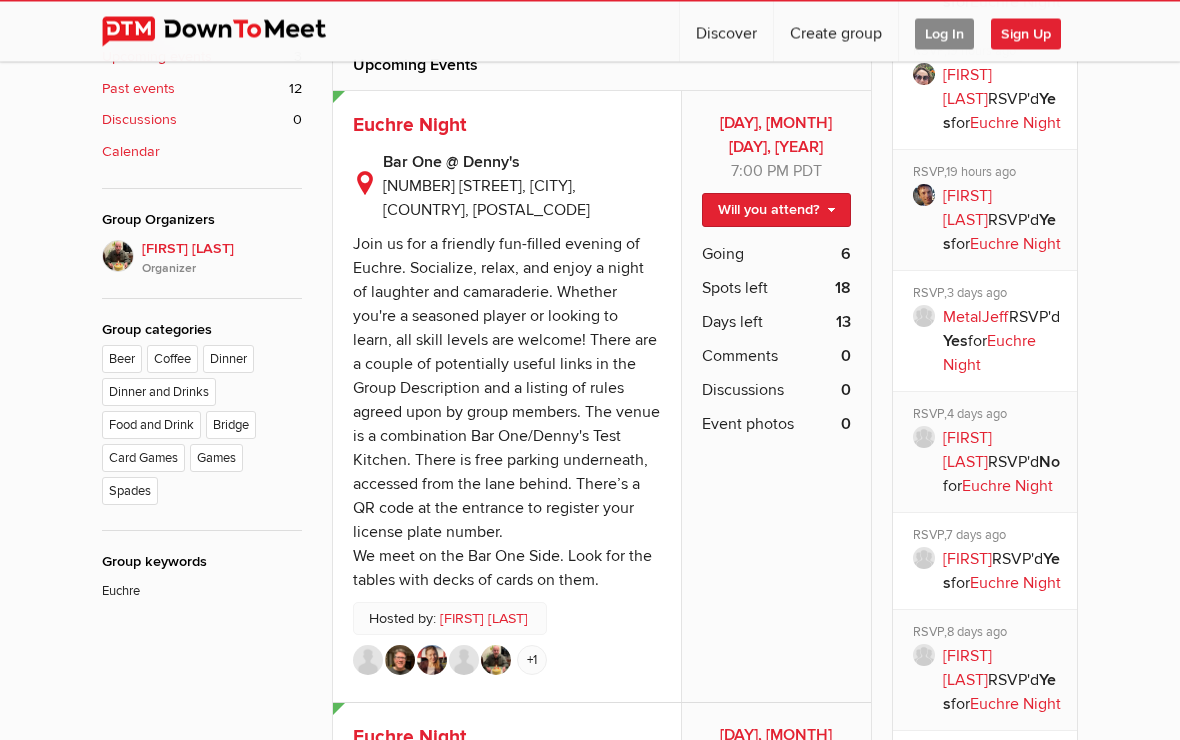 scroll, scrollTop: 815, scrollLeft: 0, axis: vertical 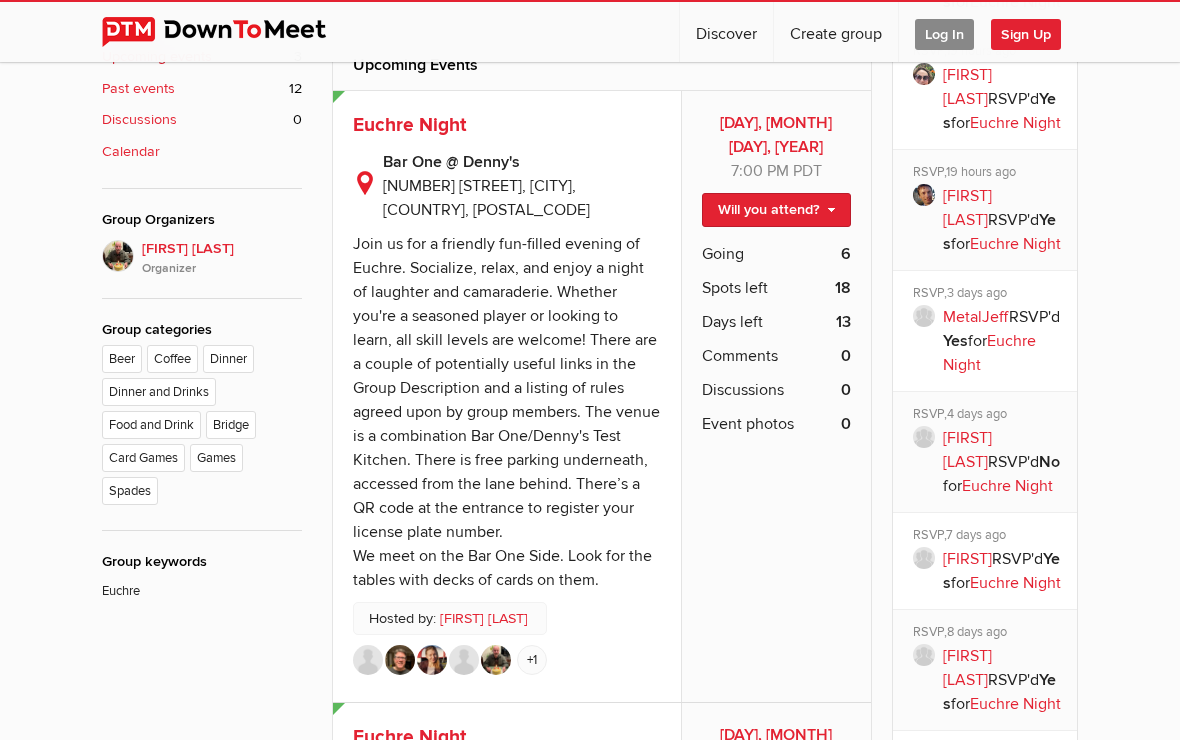 click on "Will you attend?" 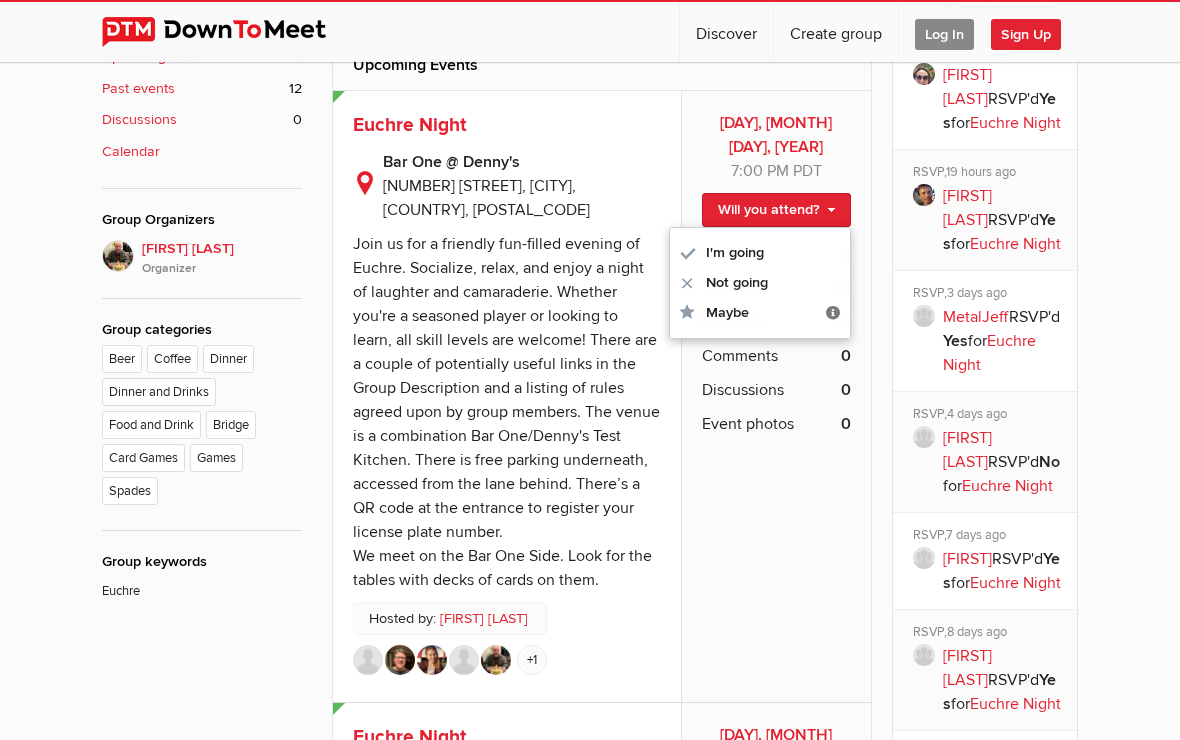 click on "I'm going" 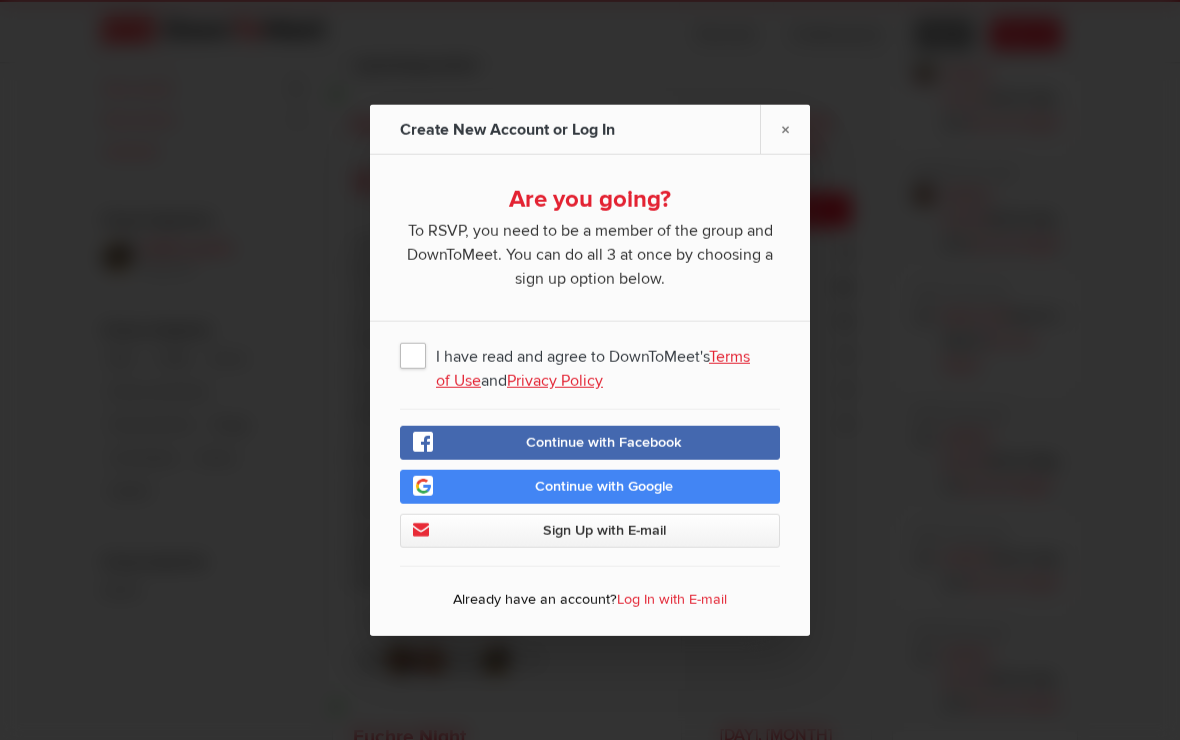 click on "I have read and agree to DownToMeet's  Terms of Use  and  Privacy Policy" 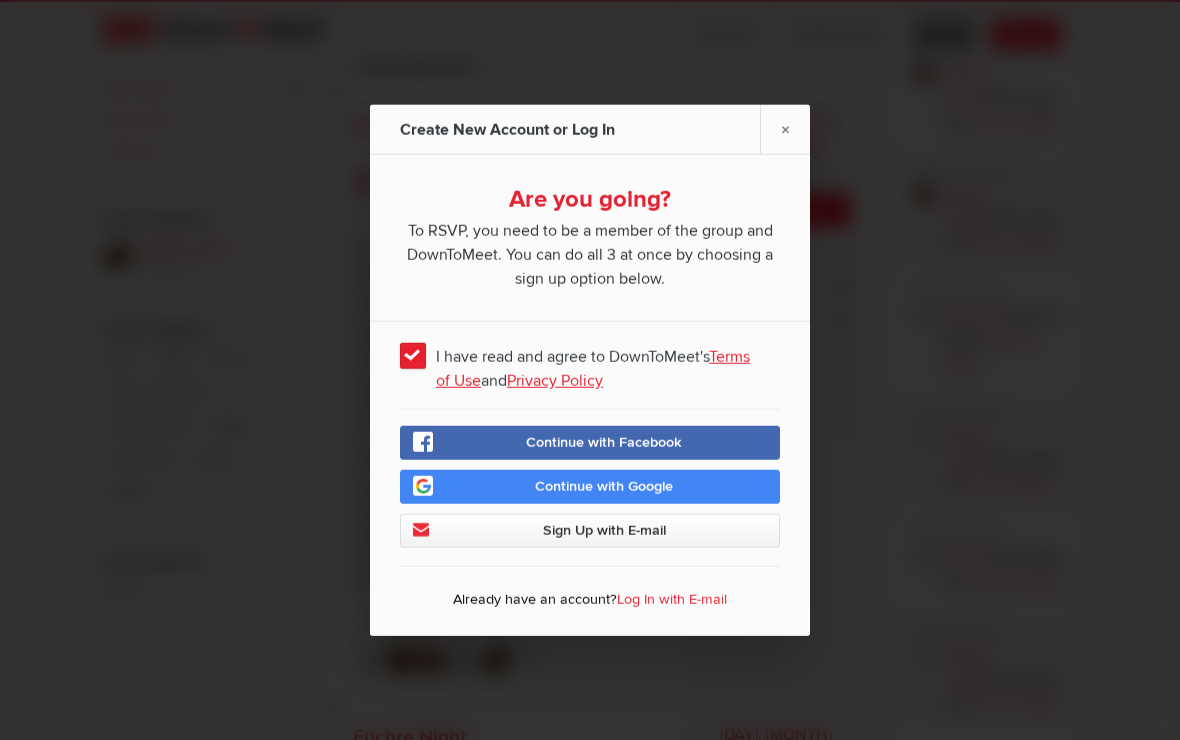 click on "Sign Up with E-mail" 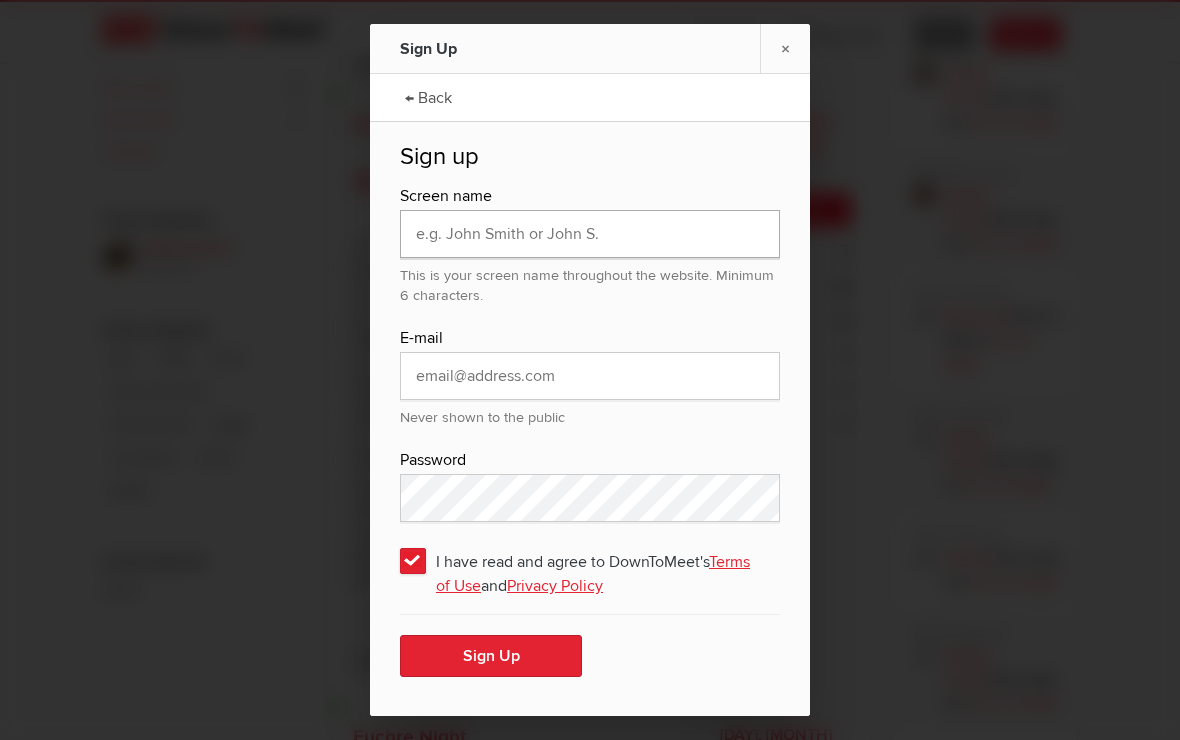 click 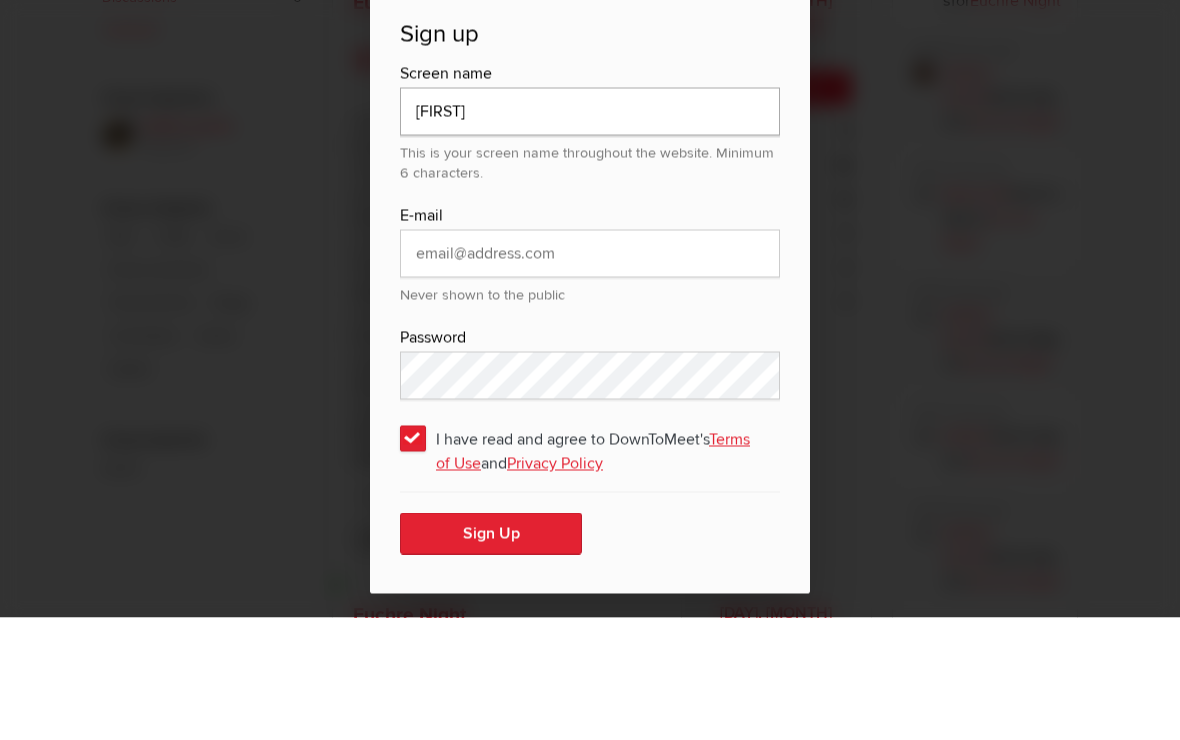 type on "[FIRST]" 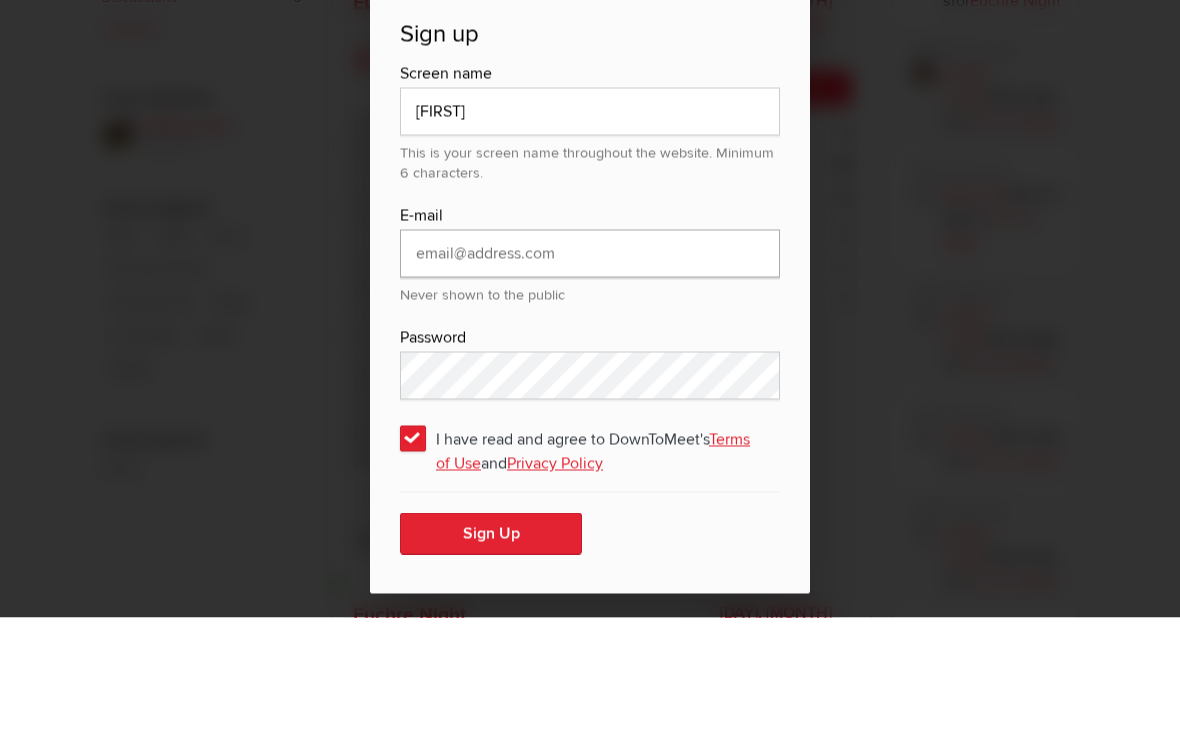 click 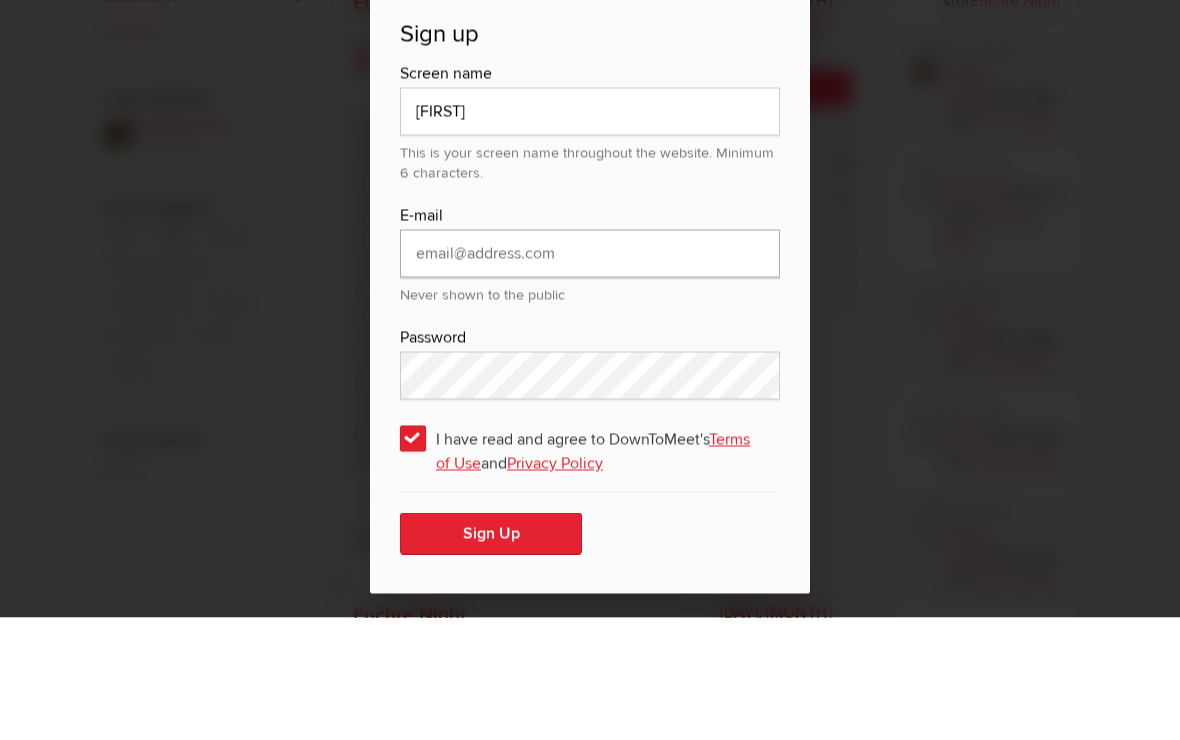 type on "[EMAIL]" 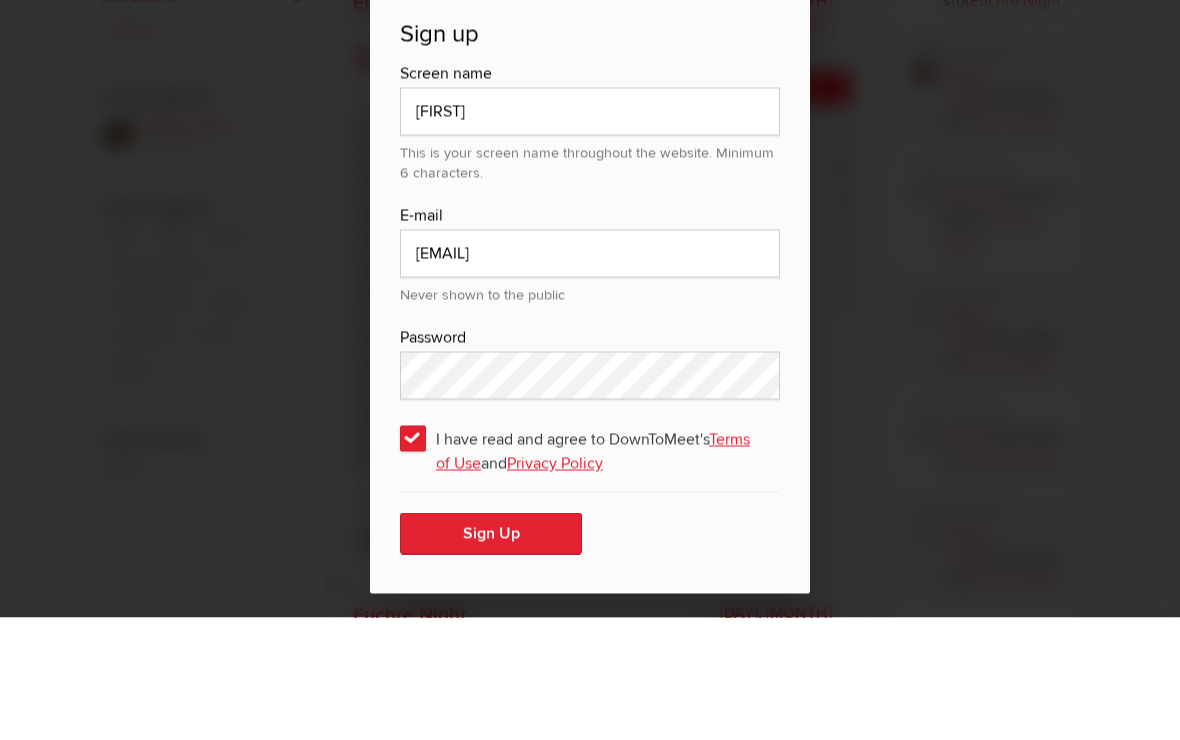 scroll, scrollTop: 937, scrollLeft: 0, axis: vertical 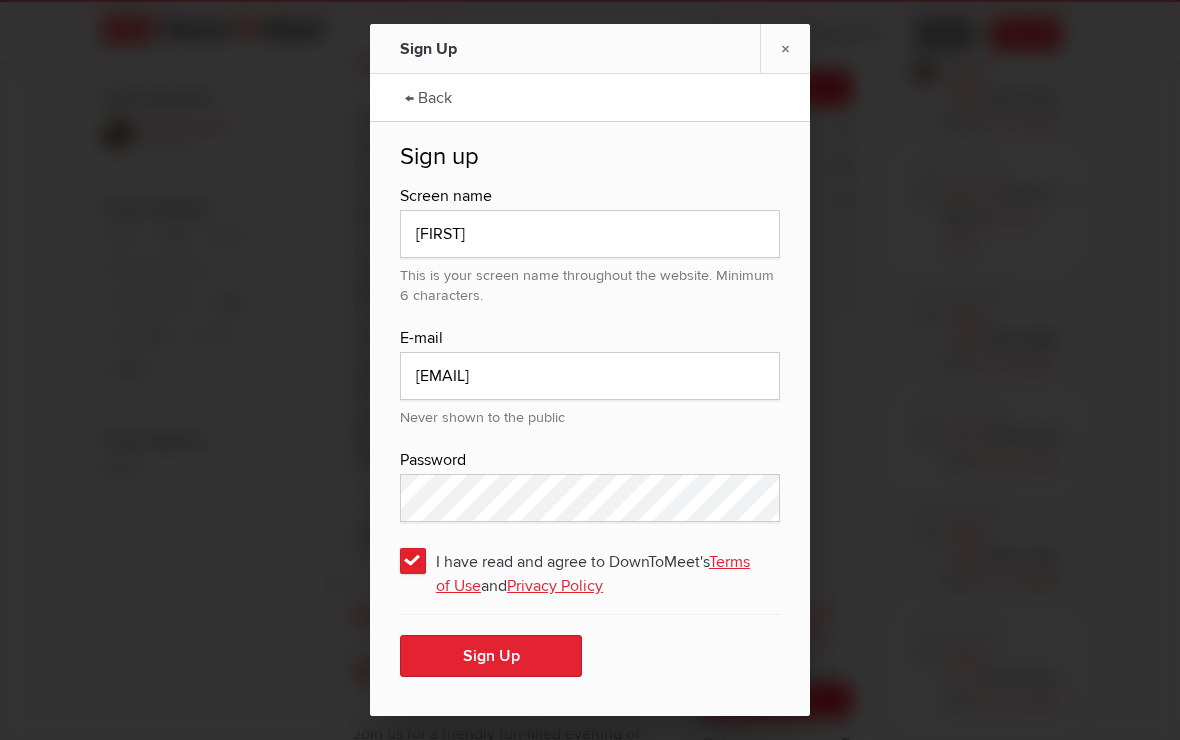 click on "Sign Up" 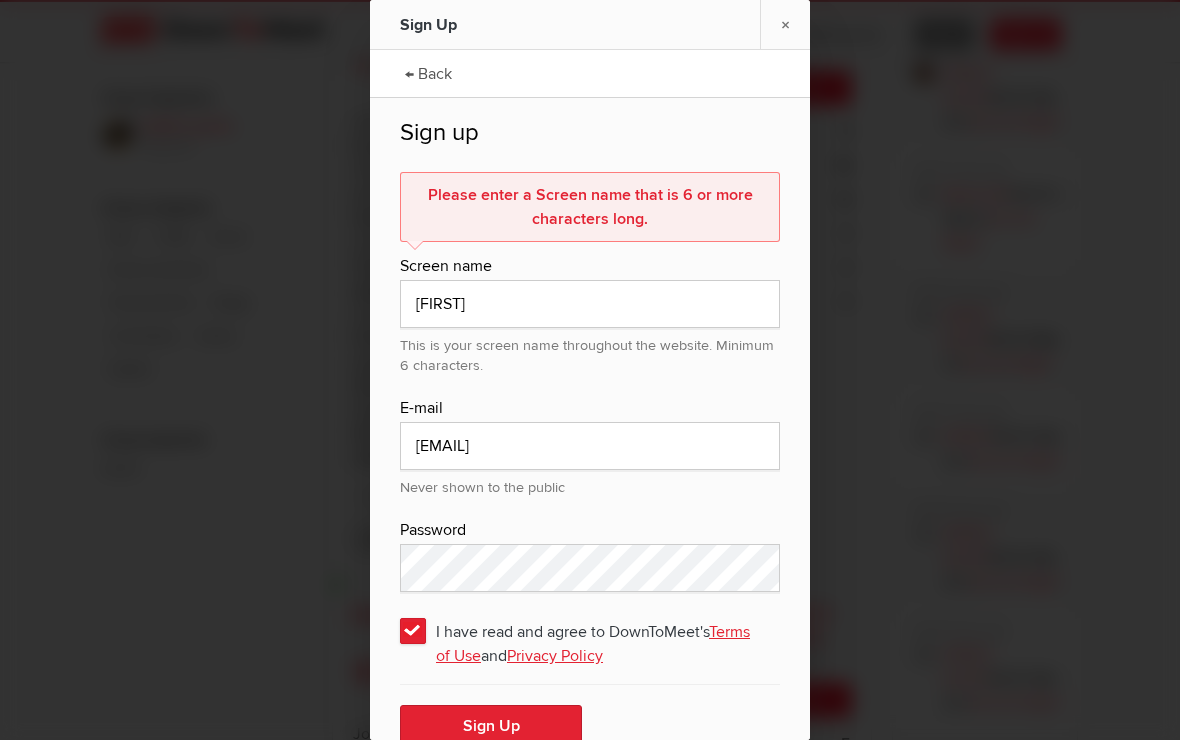 click on "Sign Up" 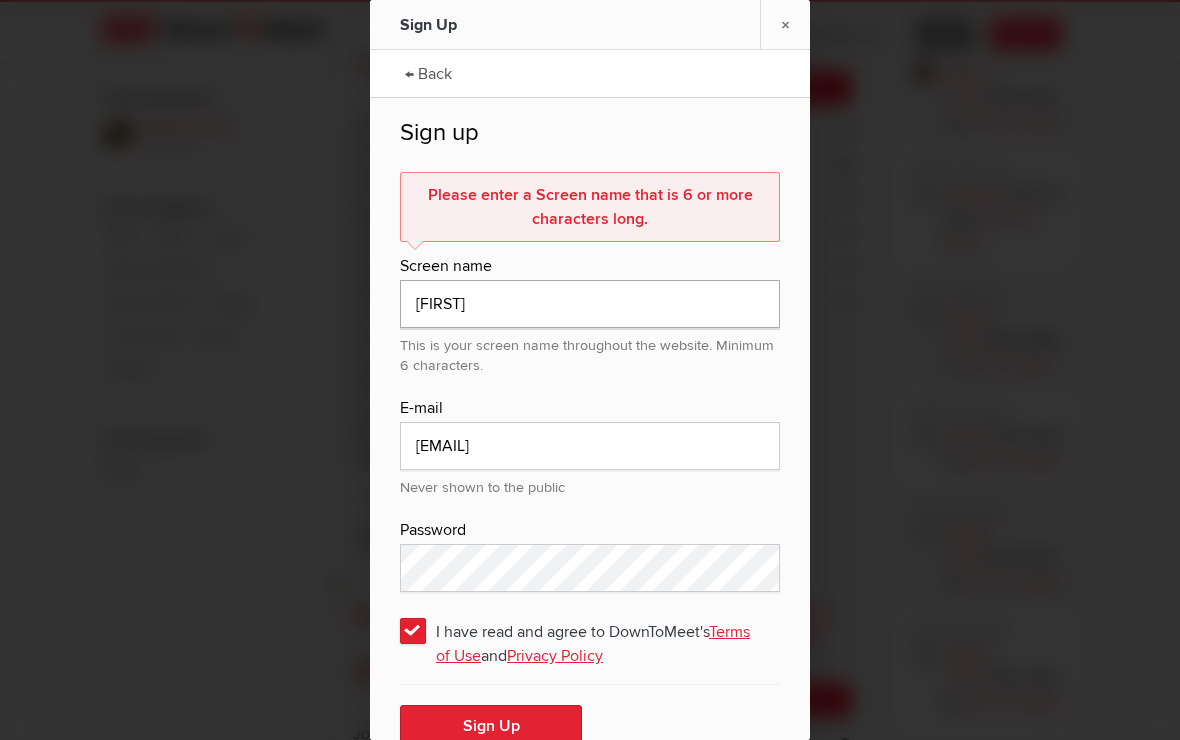click on "[FIRST]" 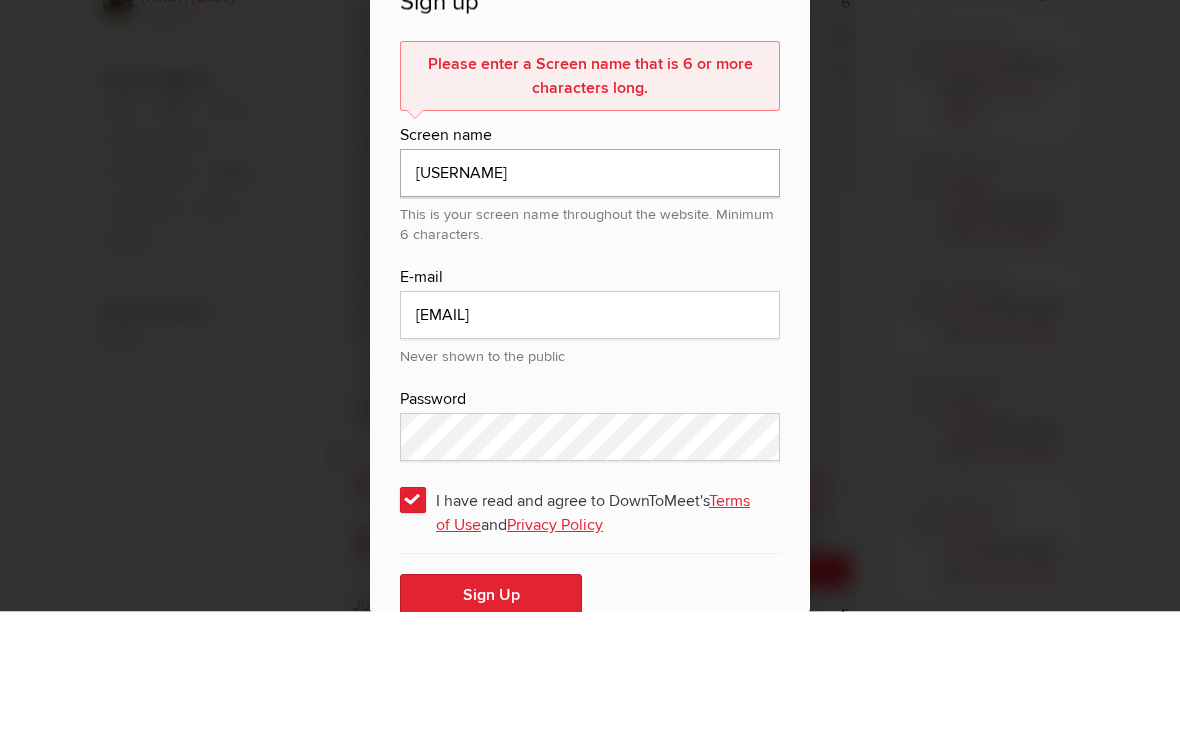 scroll, scrollTop: 1, scrollLeft: 0, axis: vertical 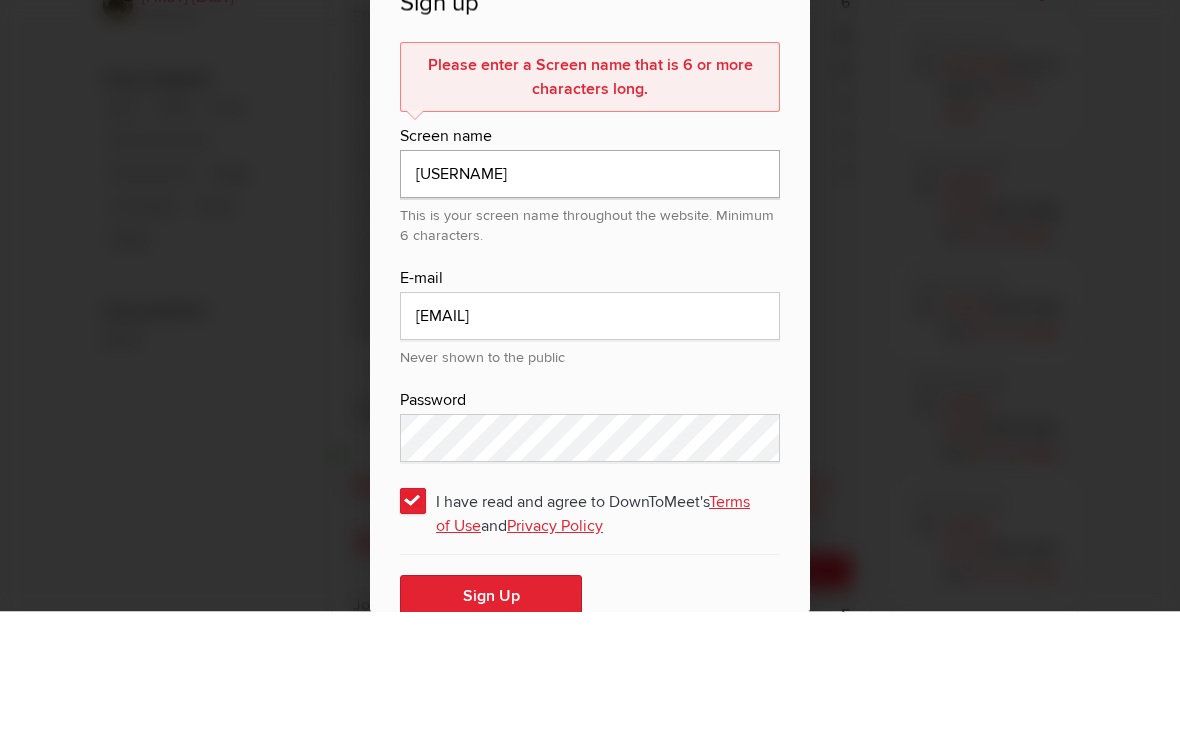 click on "Sign Up" 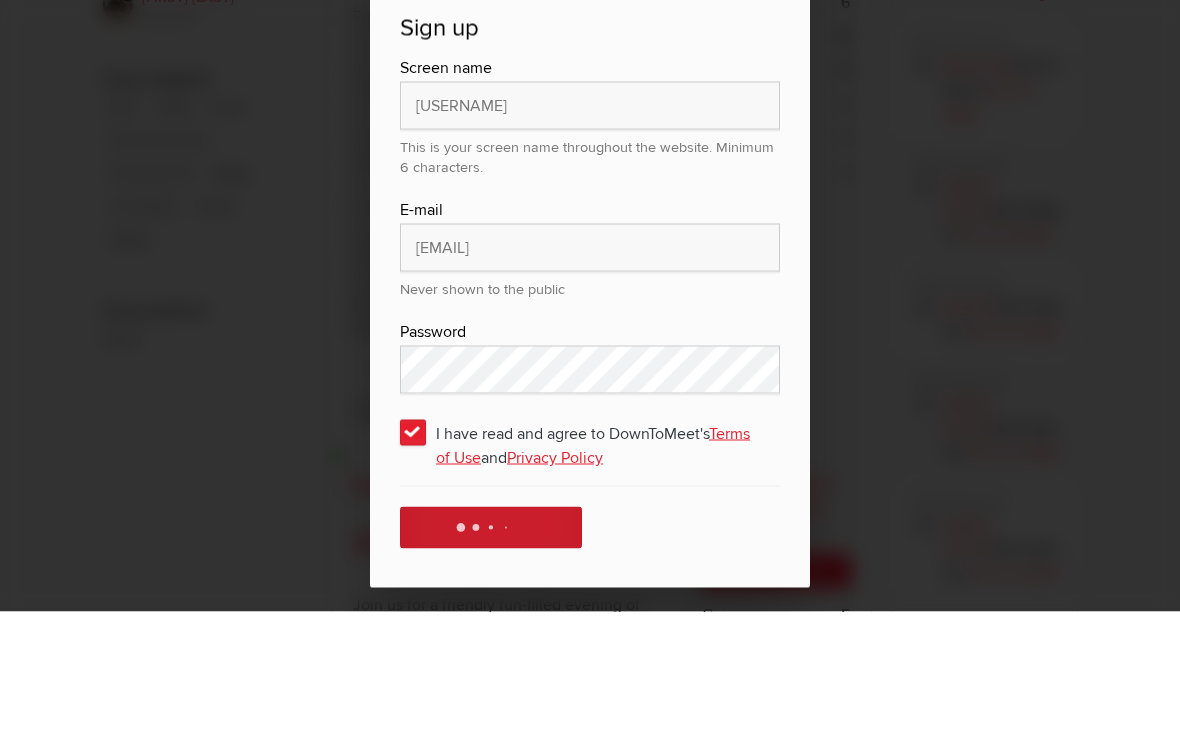 scroll, scrollTop: 1066, scrollLeft: 0, axis: vertical 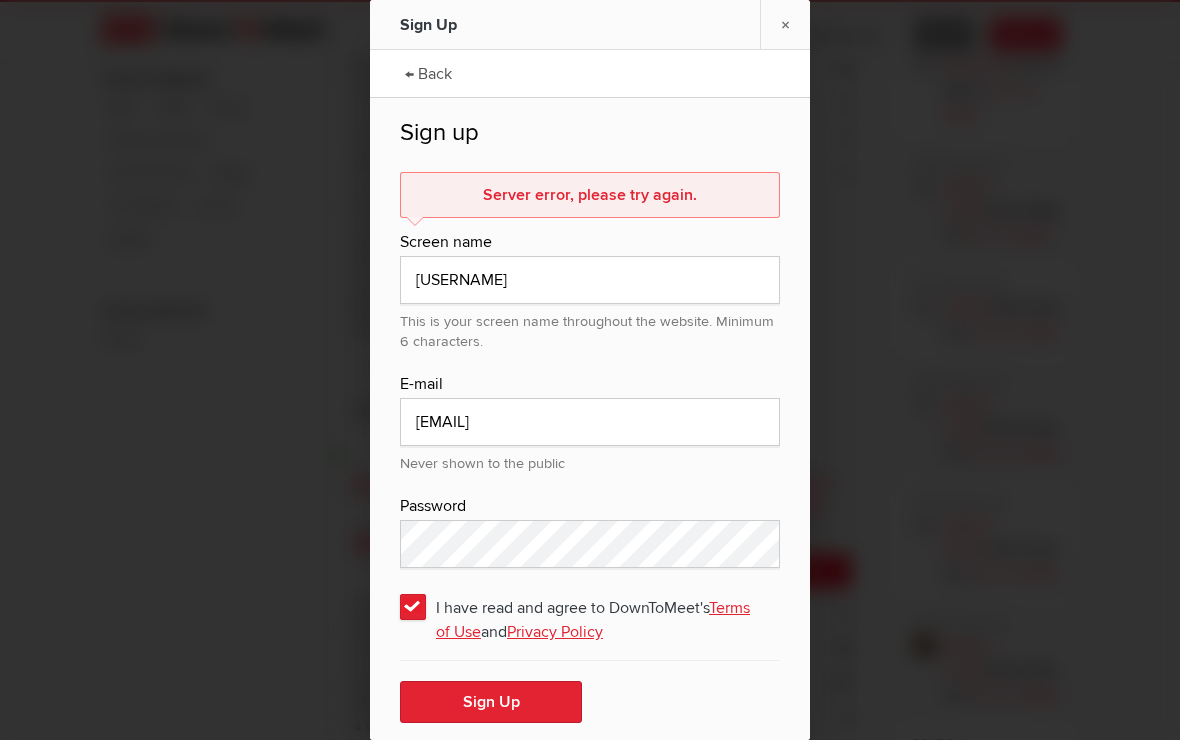 click on "Server error, please try again." 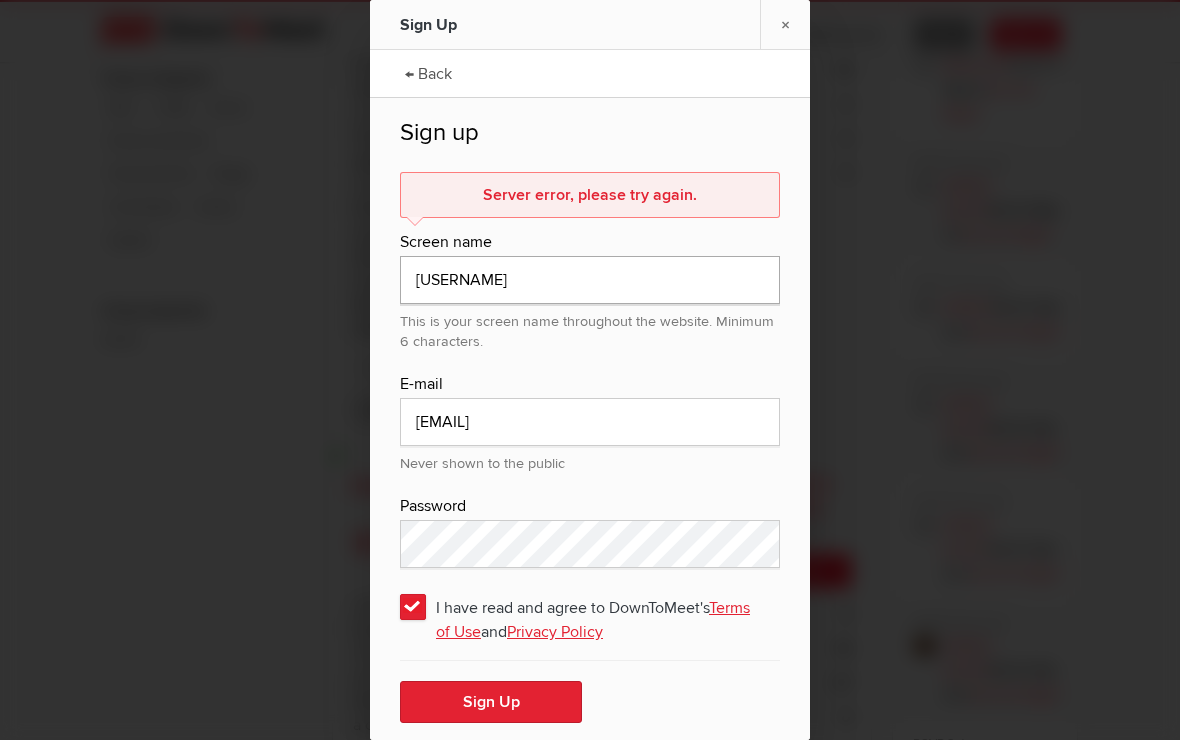 click on "[USERNAME]" 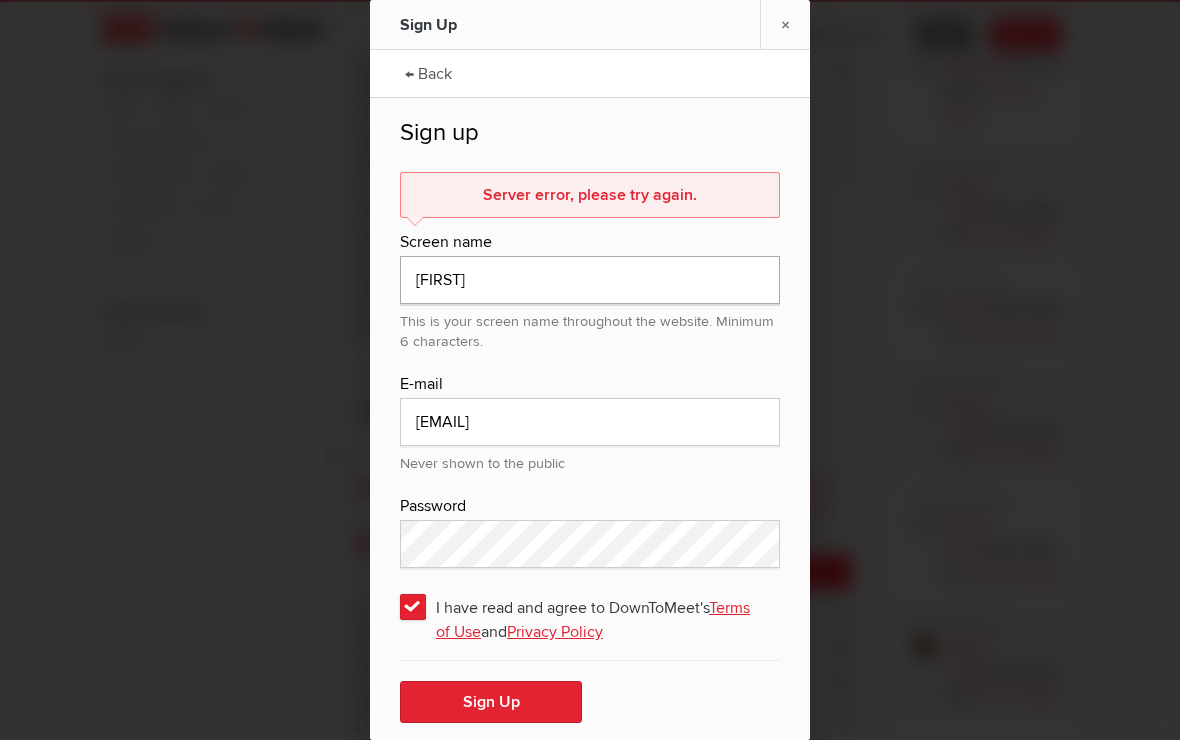 type on "J" 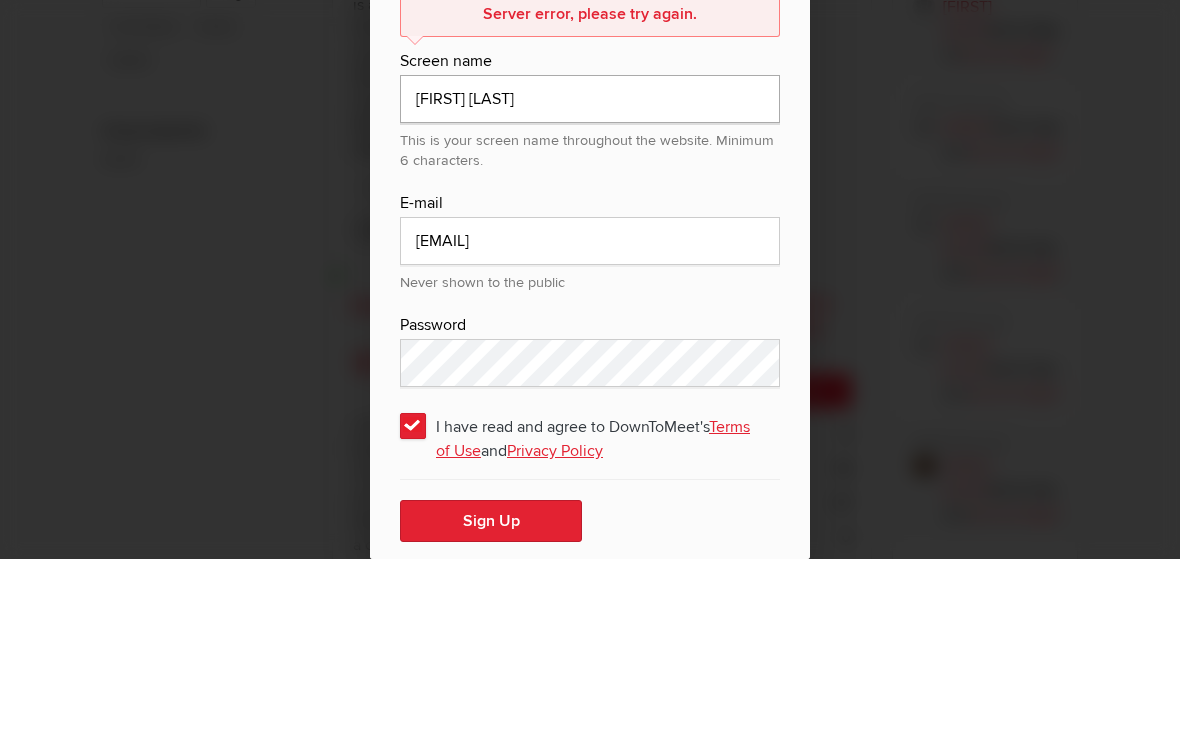 type on "[FIRST] [LAST]" 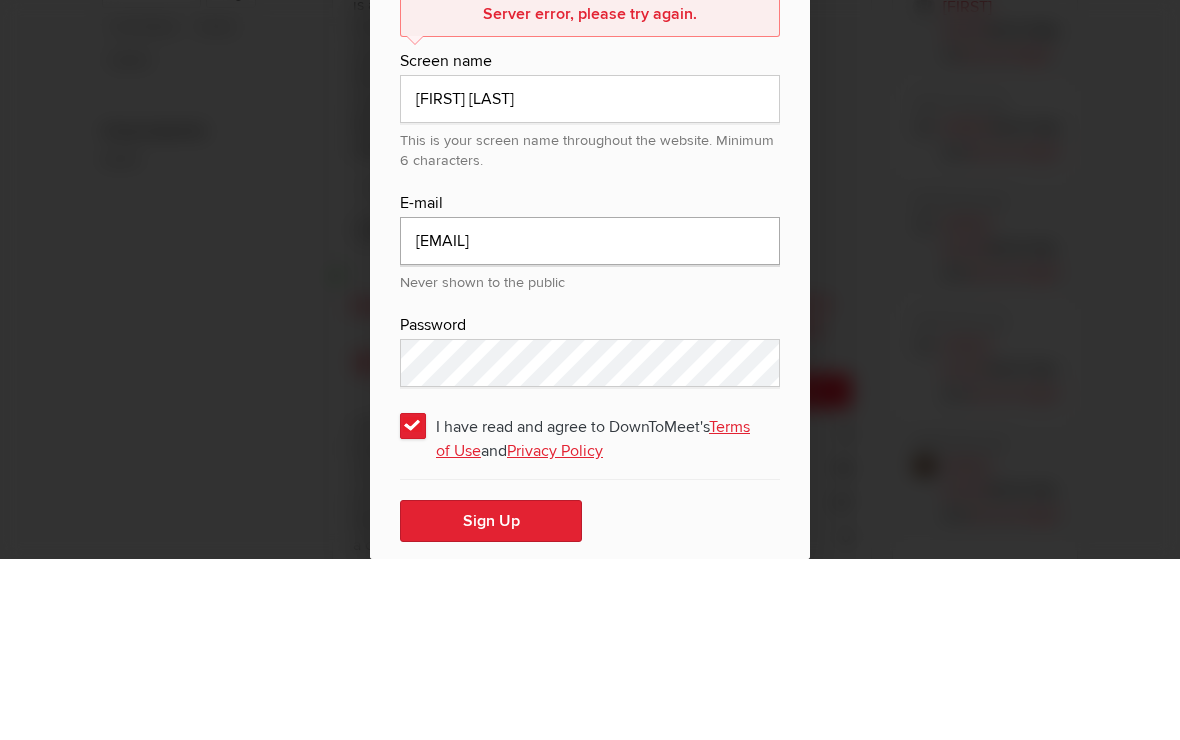 click on "[EMAIL]" 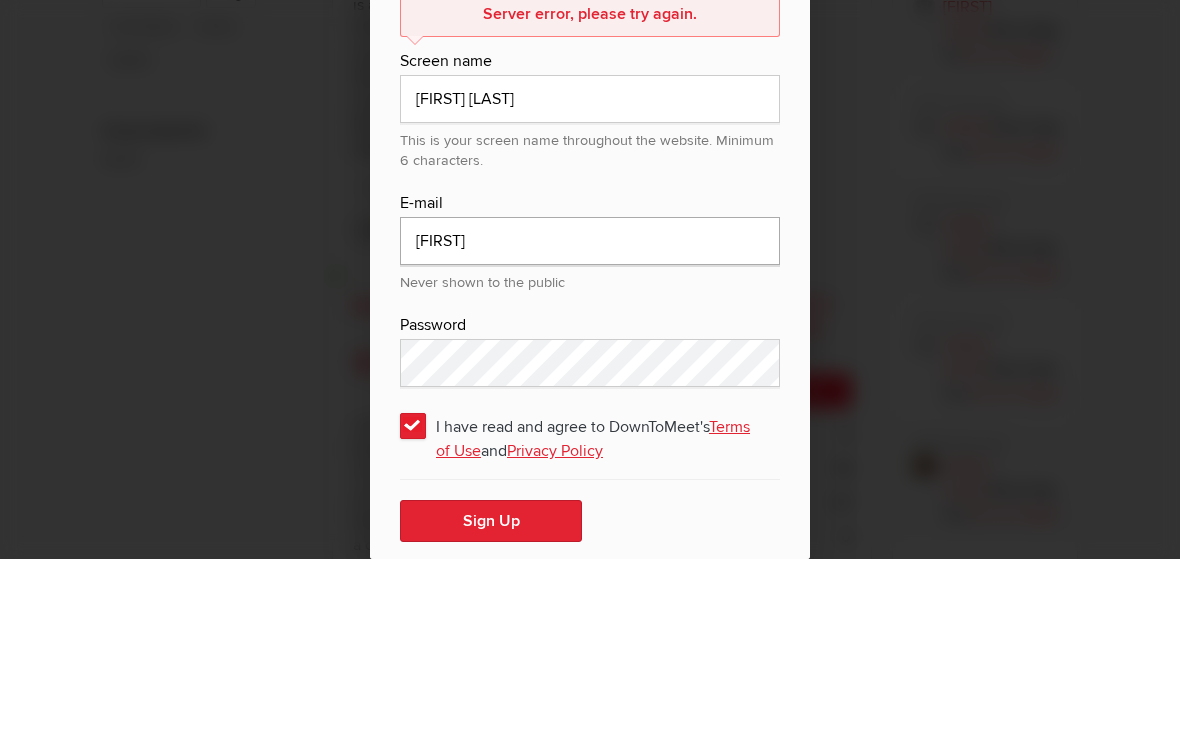 type on "Julie" 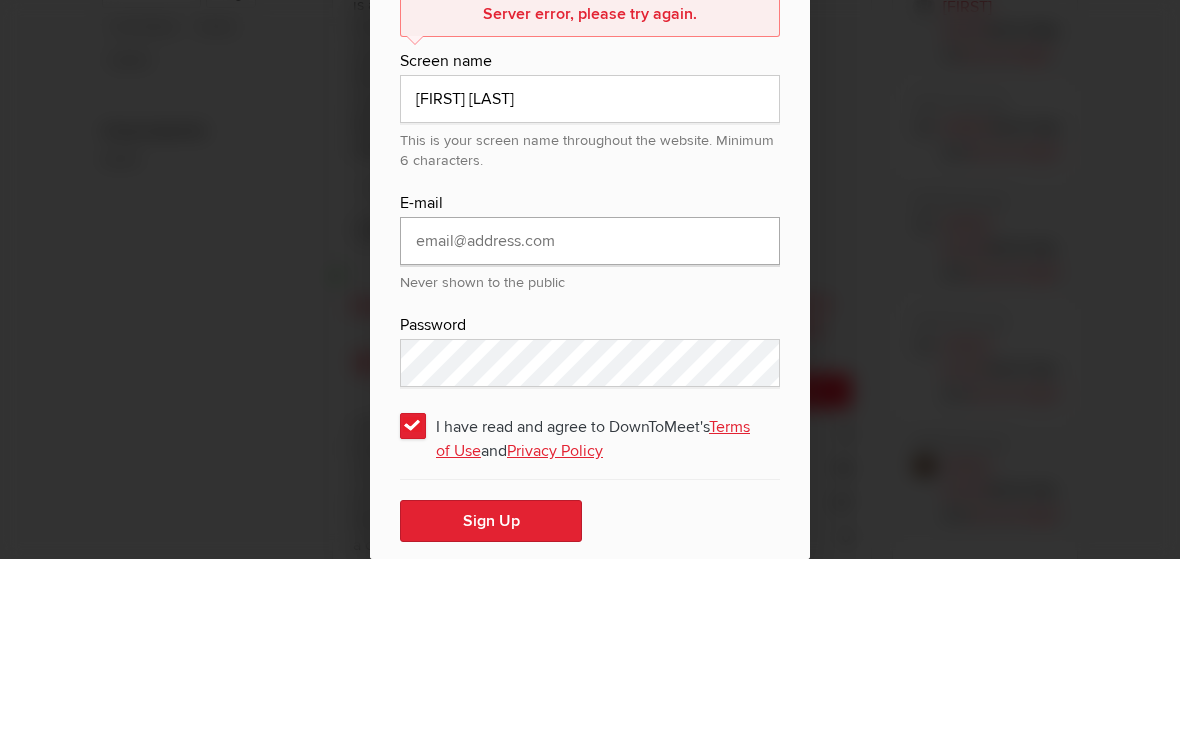 type on "[EMAIL]" 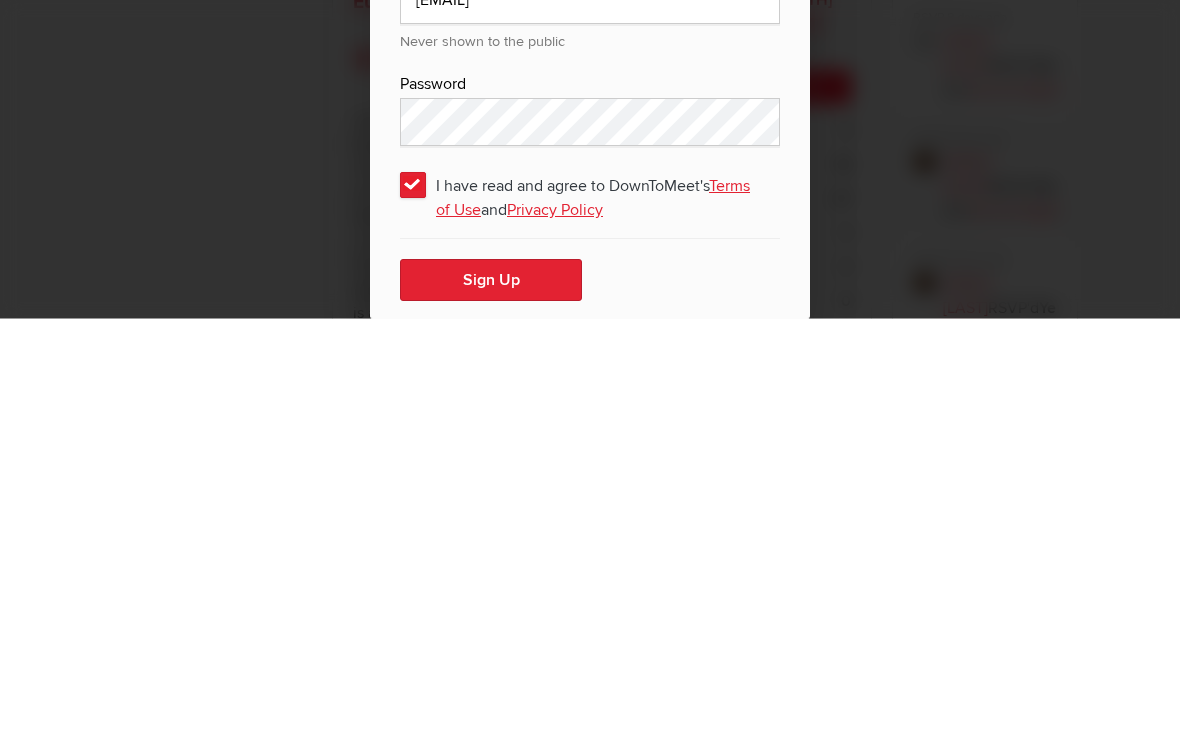 click on "Sign Up" 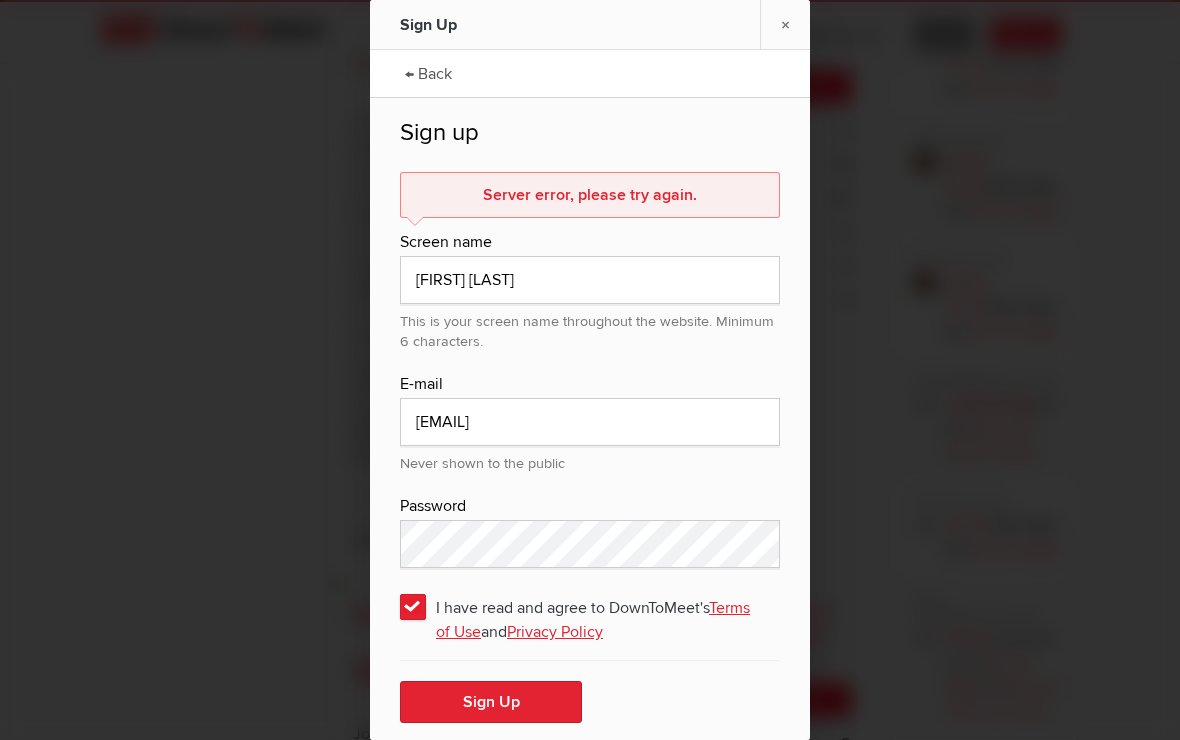 click on "×" 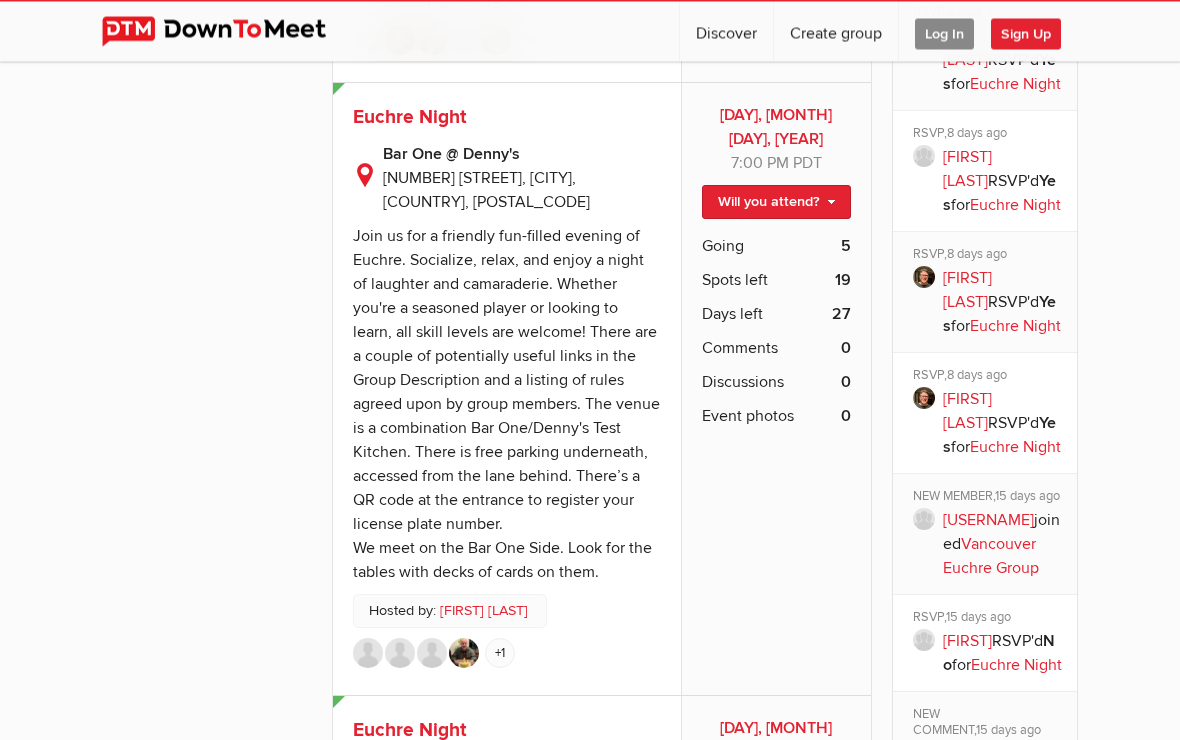 scroll, scrollTop: 1431, scrollLeft: 0, axis: vertical 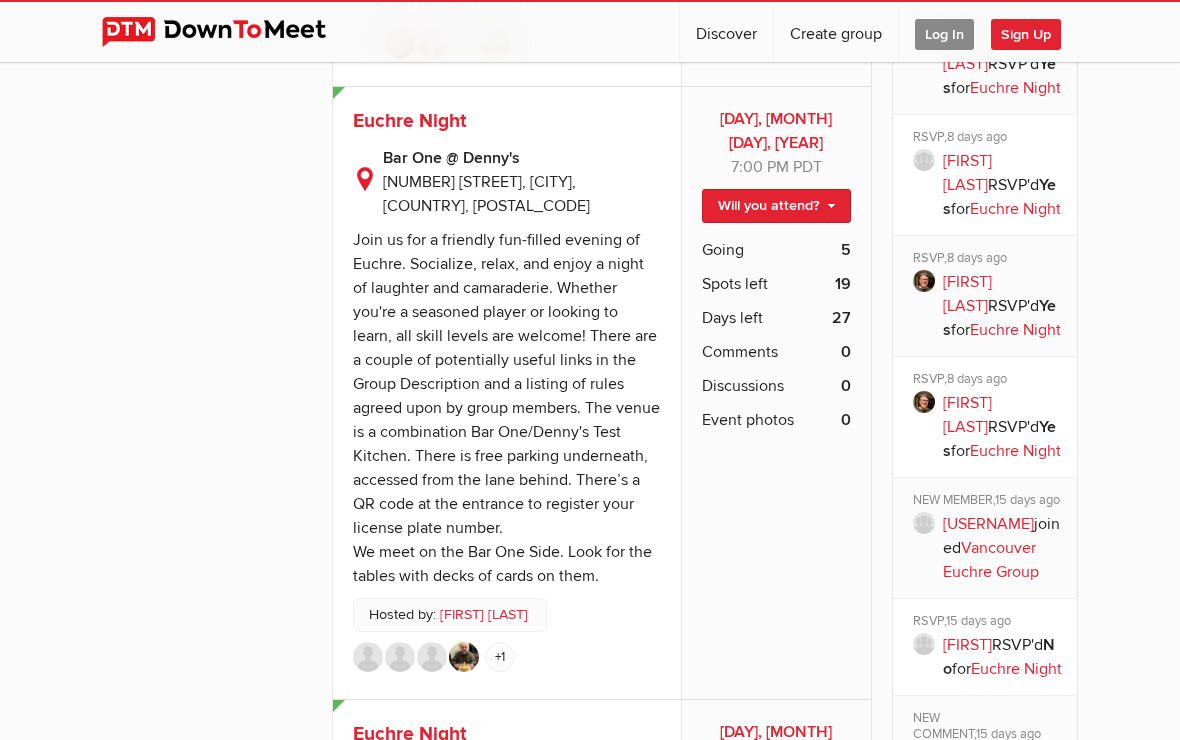click on "Will you attend?" 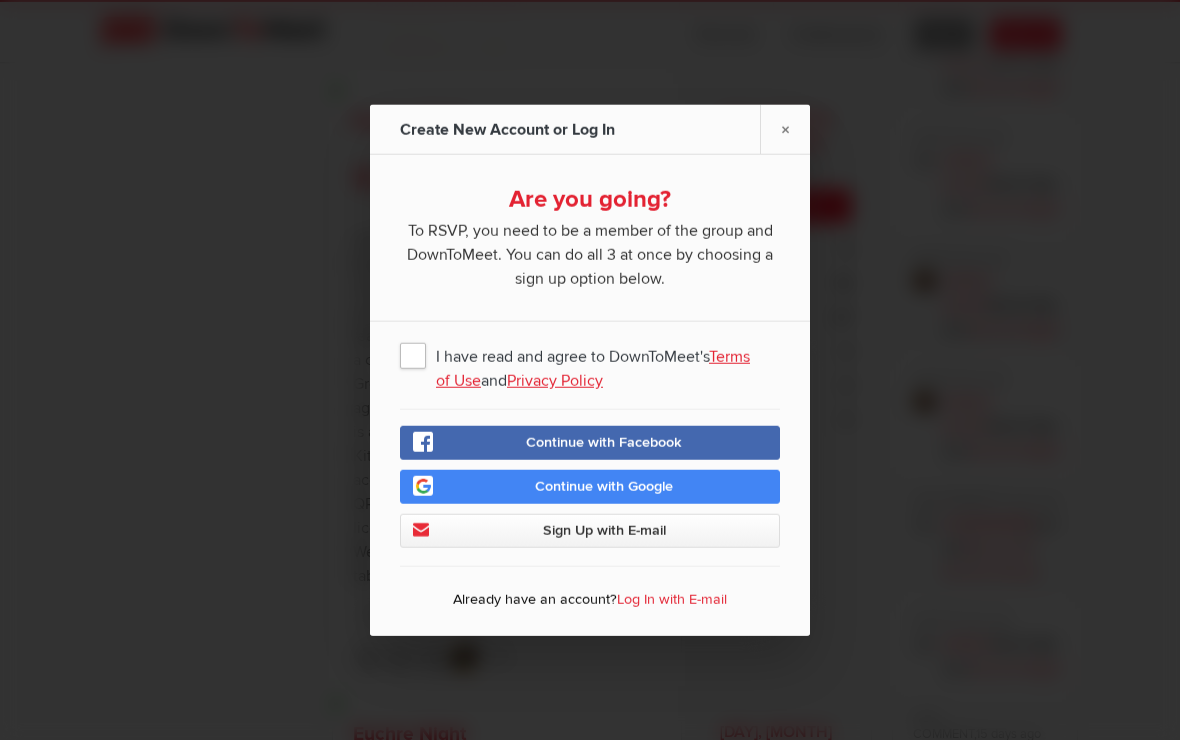 click on "Continue with Facebook" 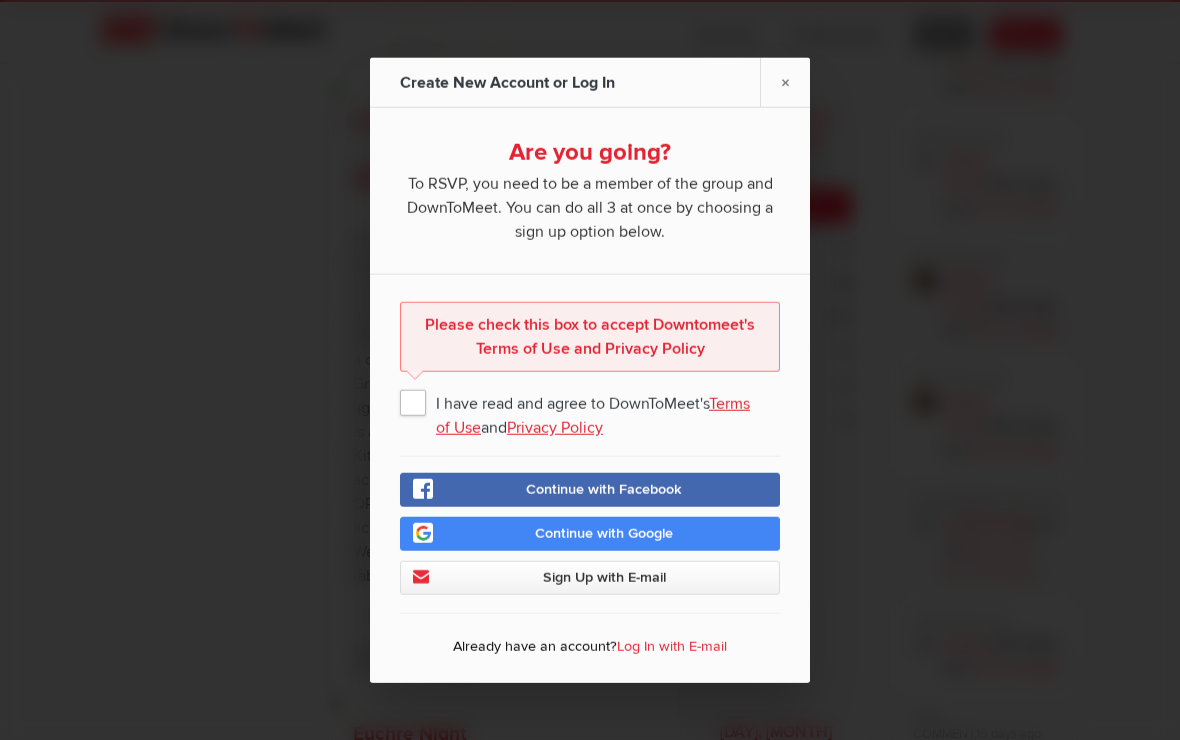 click on "I have read and agree to DownToMeet's  Terms of Use  and  Privacy Policy" 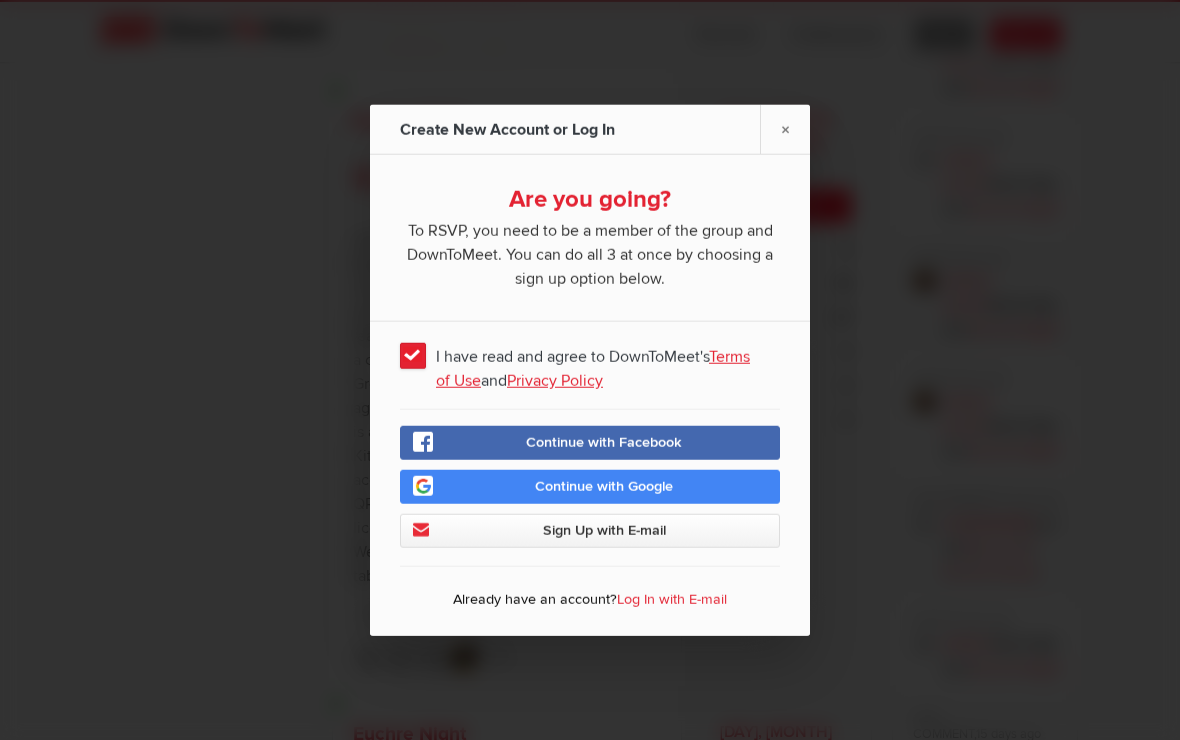 click on "Continue with Facebook" 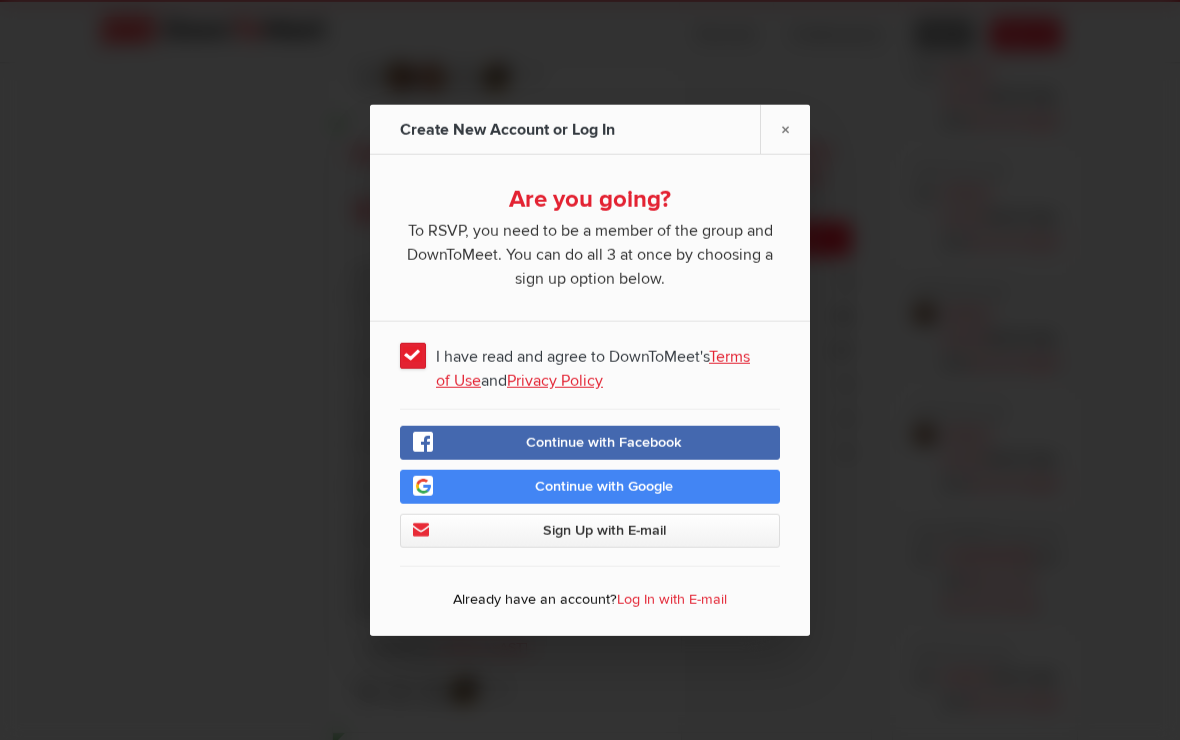 scroll, scrollTop: 1398, scrollLeft: 0, axis: vertical 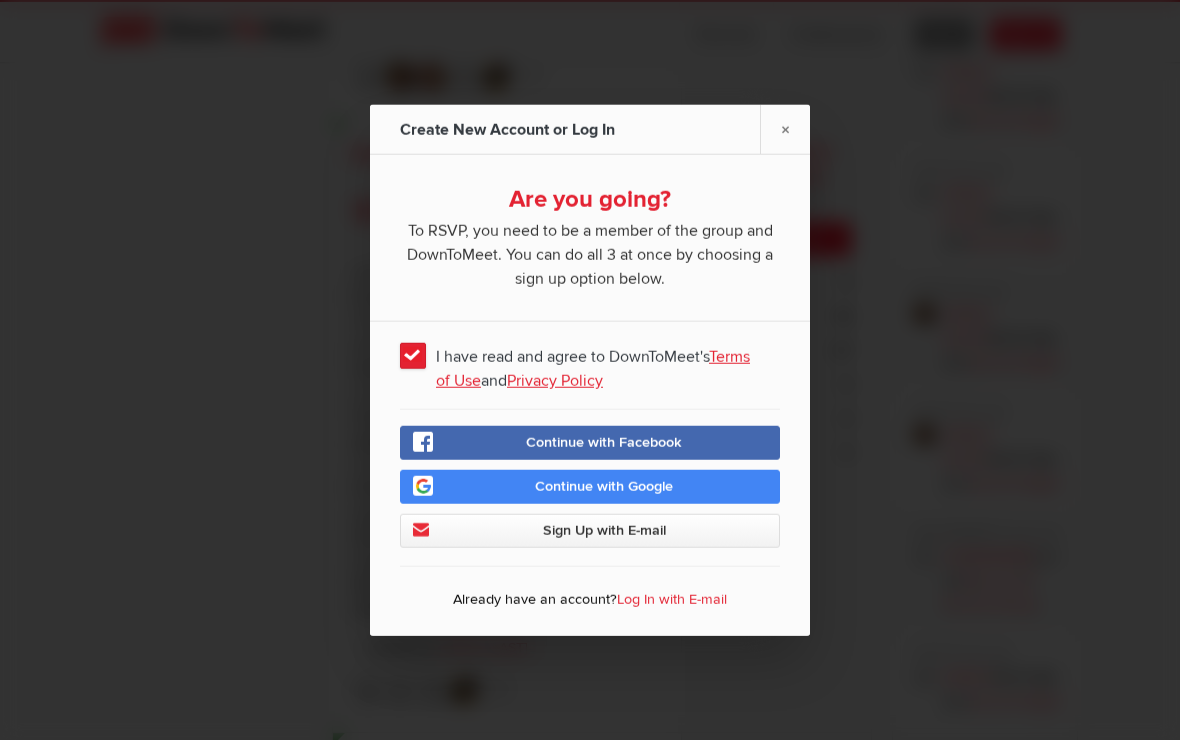 click on "Continue with Facebook" 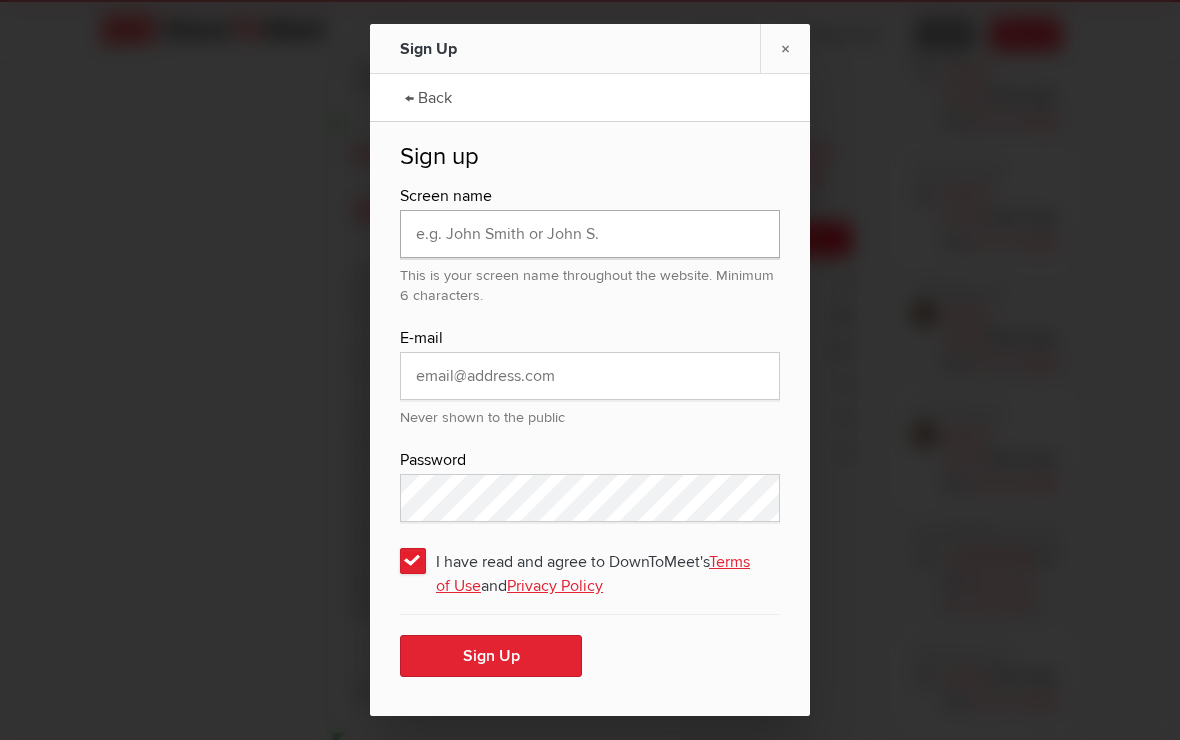 click 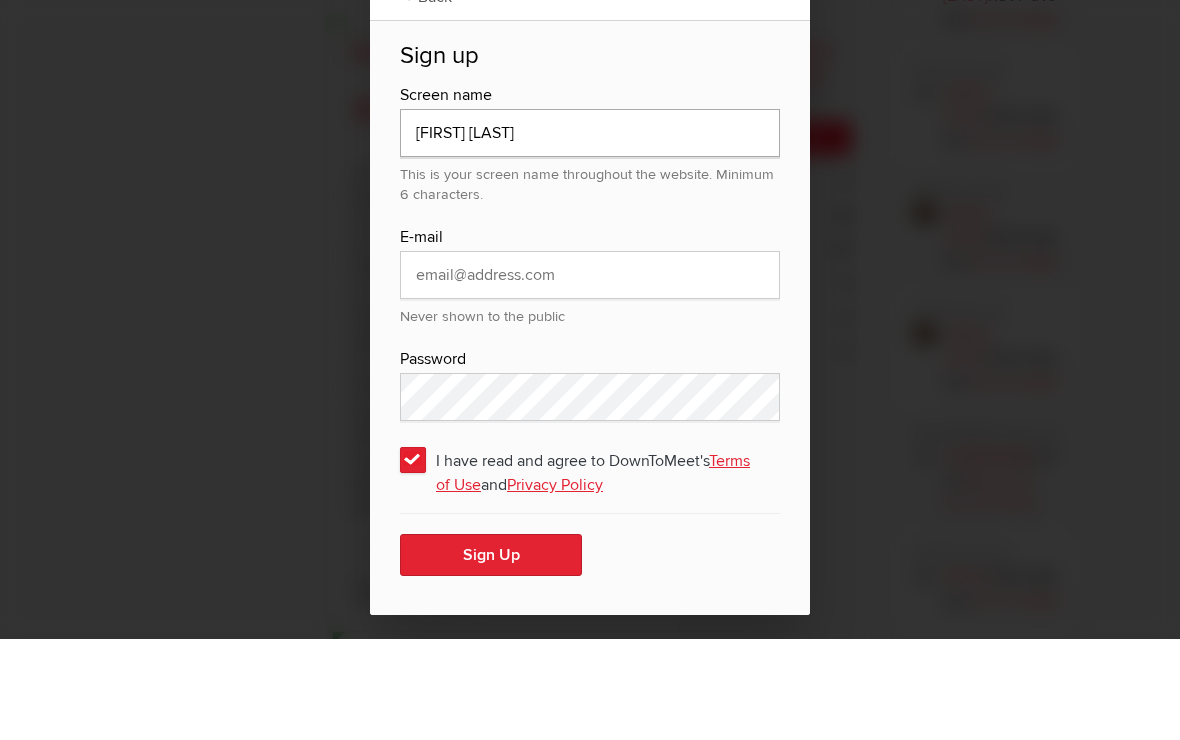 type on "[FIRST] [LAST]" 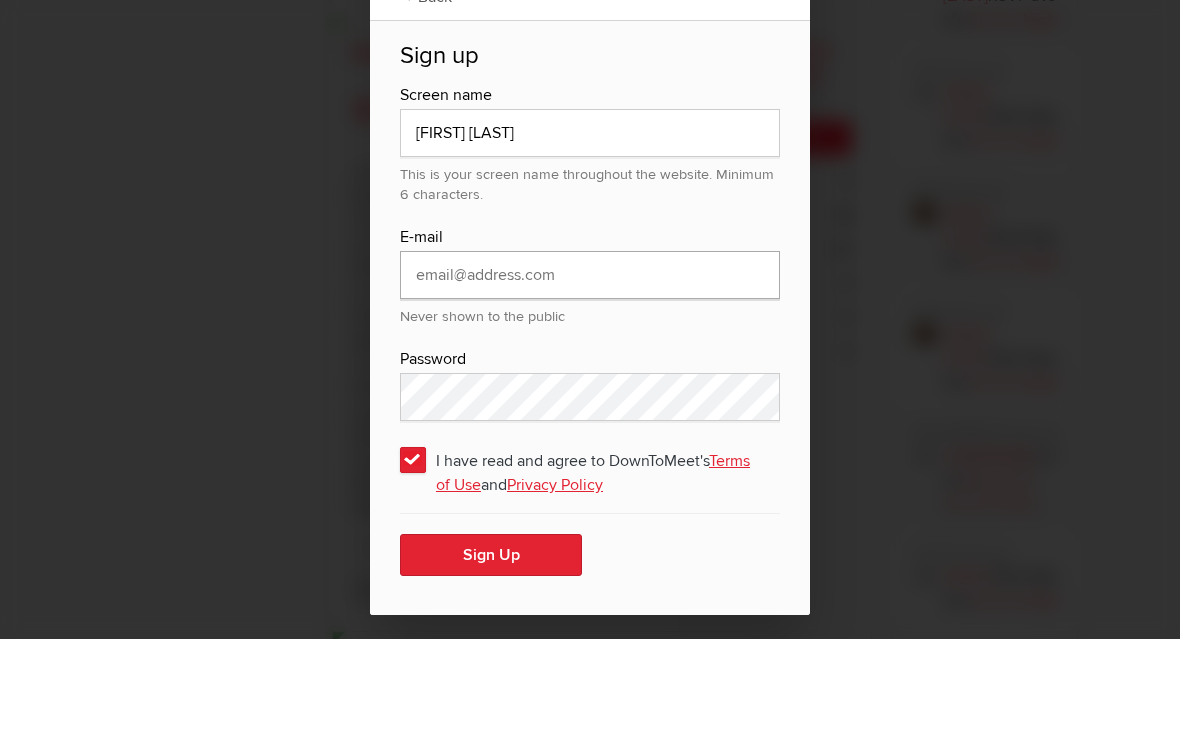 click 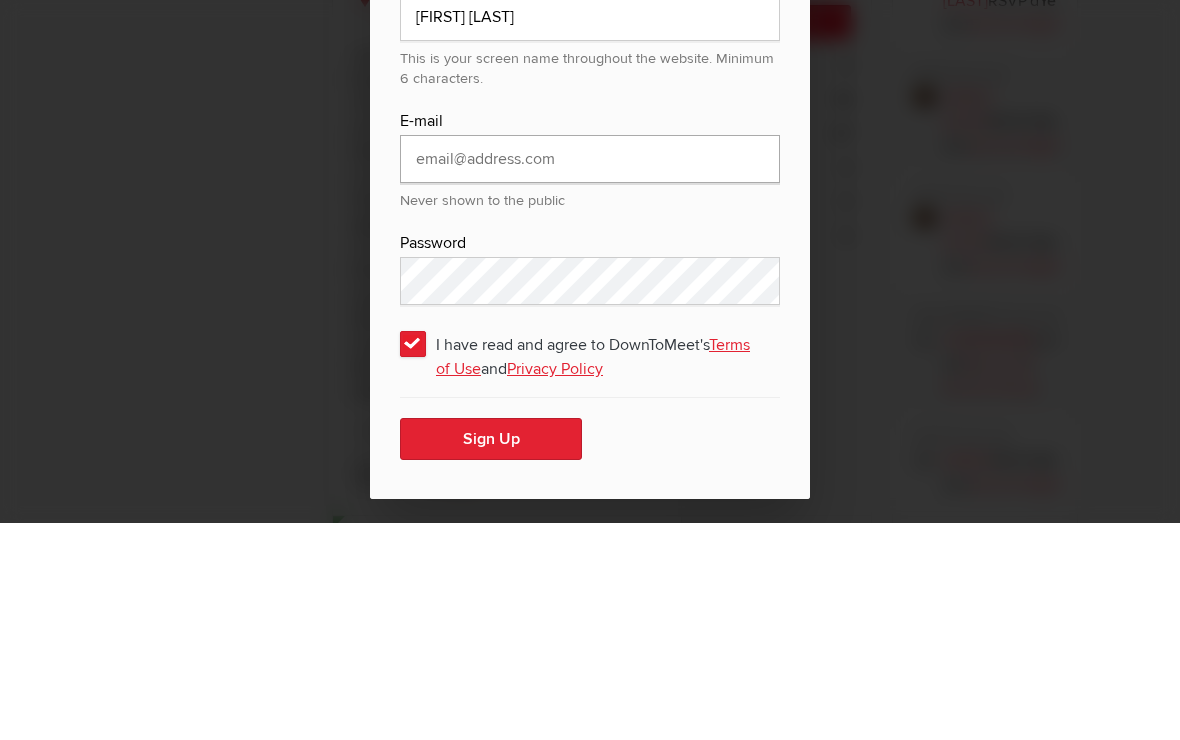 type on "[EMAIL]" 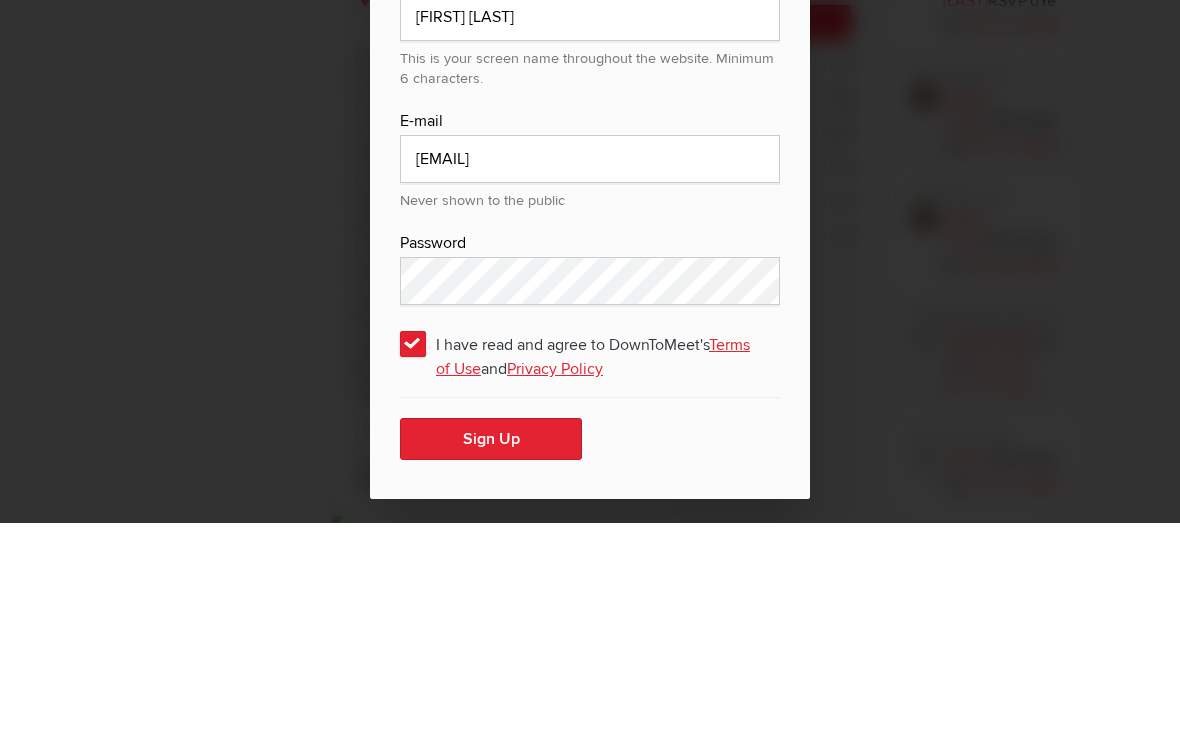 scroll, scrollTop: 1615, scrollLeft: 0, axis: vertical 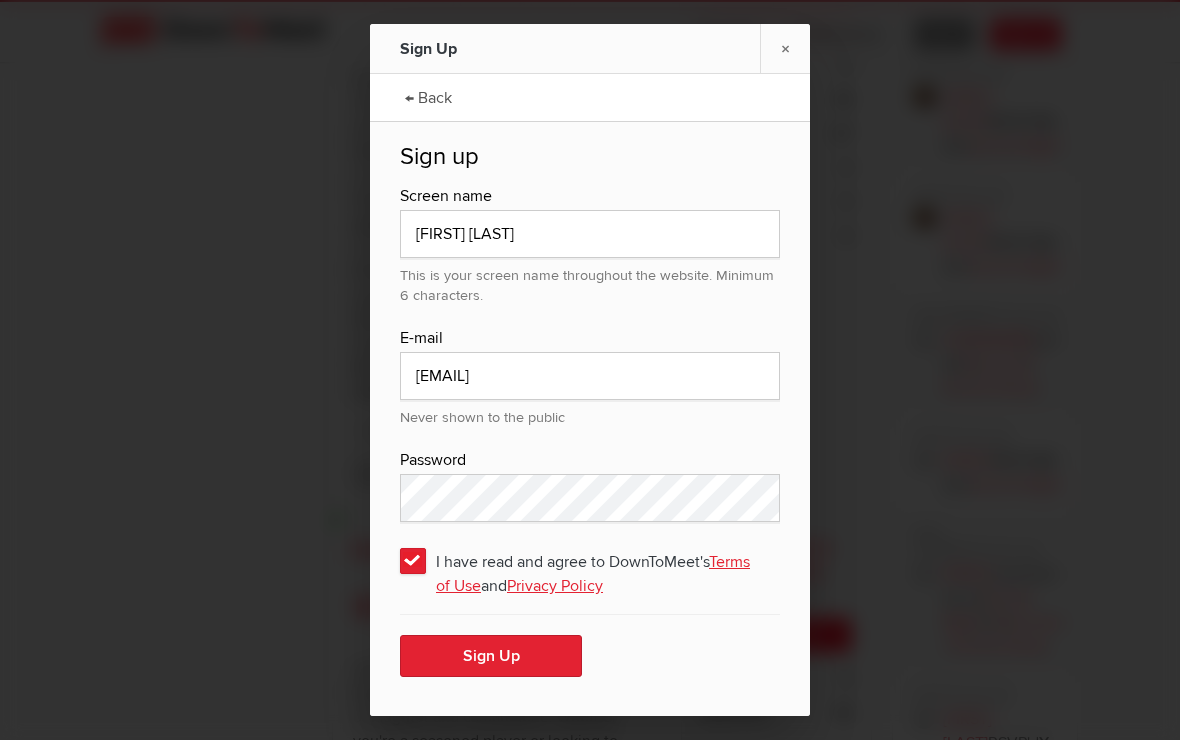 click on "Sign Up" 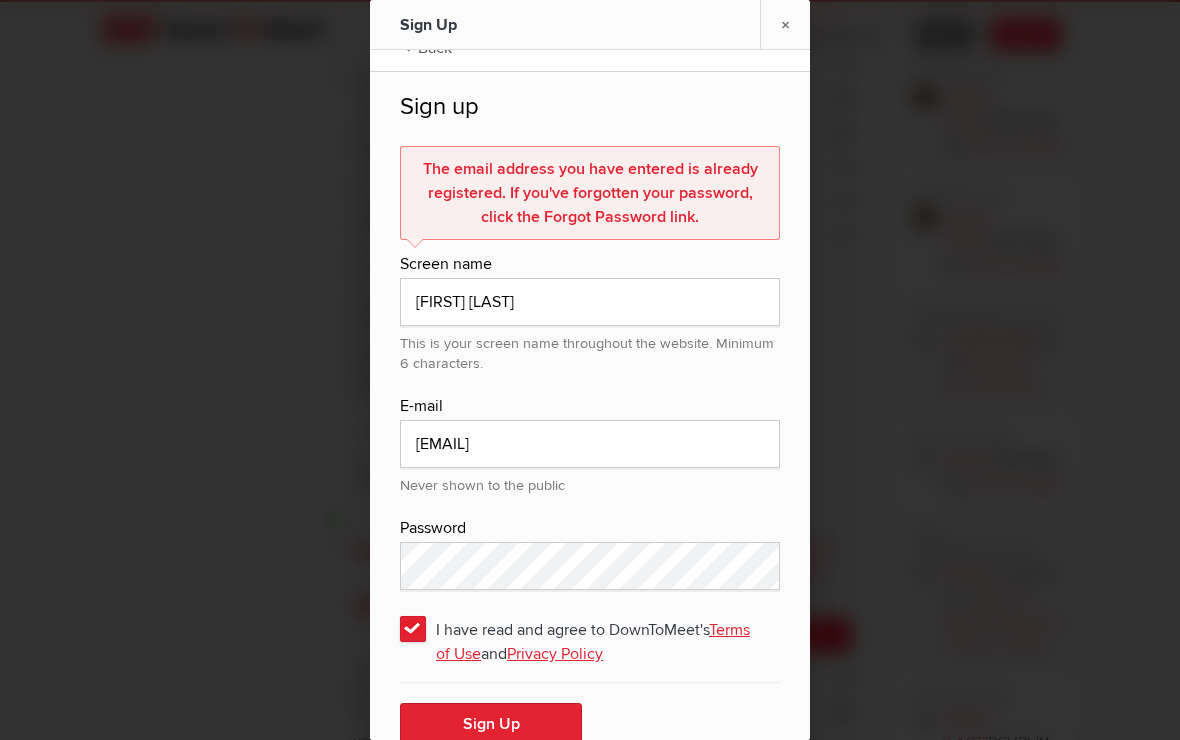 scroll, scrollTop: 25, scrollLeft: 0, axis: vertical 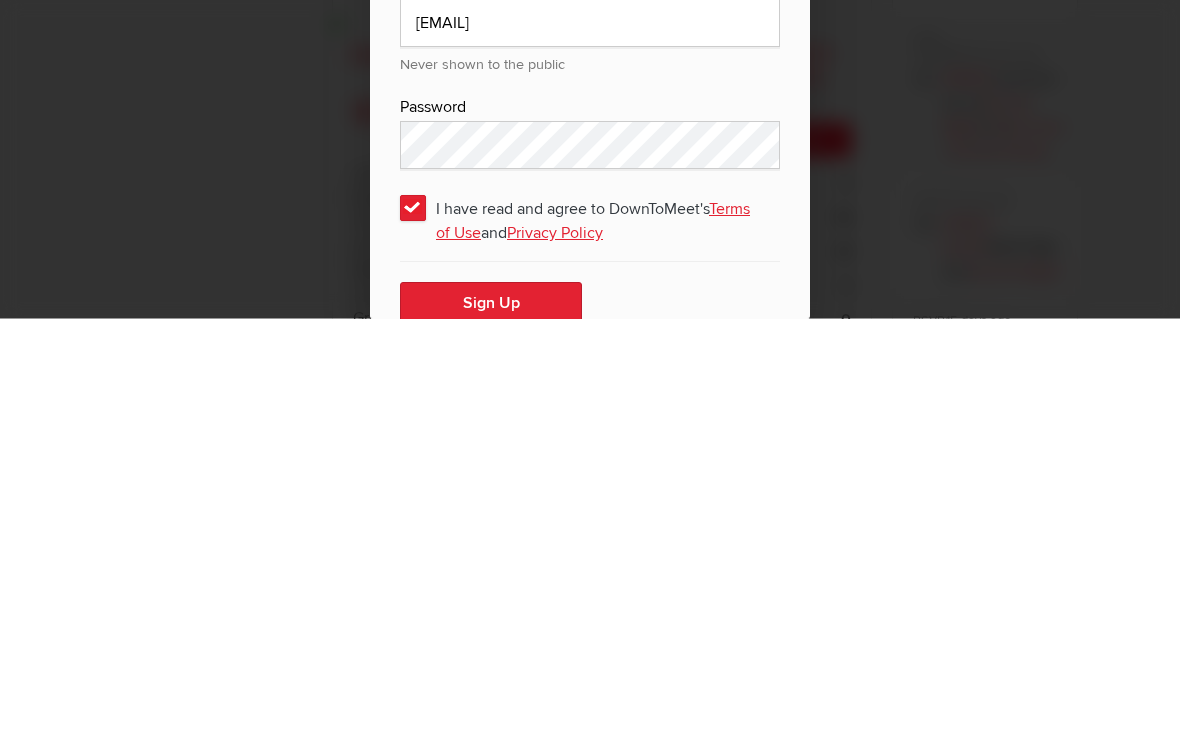 click on "Sign Up" 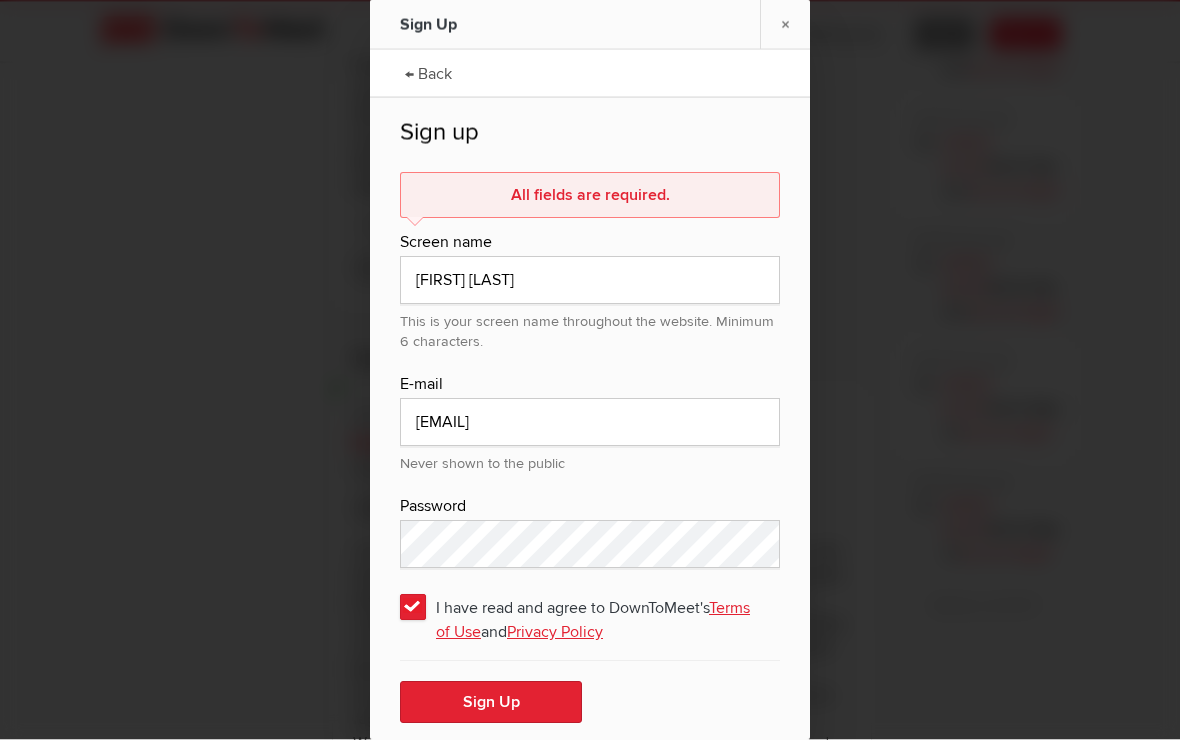scroll, scrollTop: 2437, scrollLeft: 0, axis: vertical 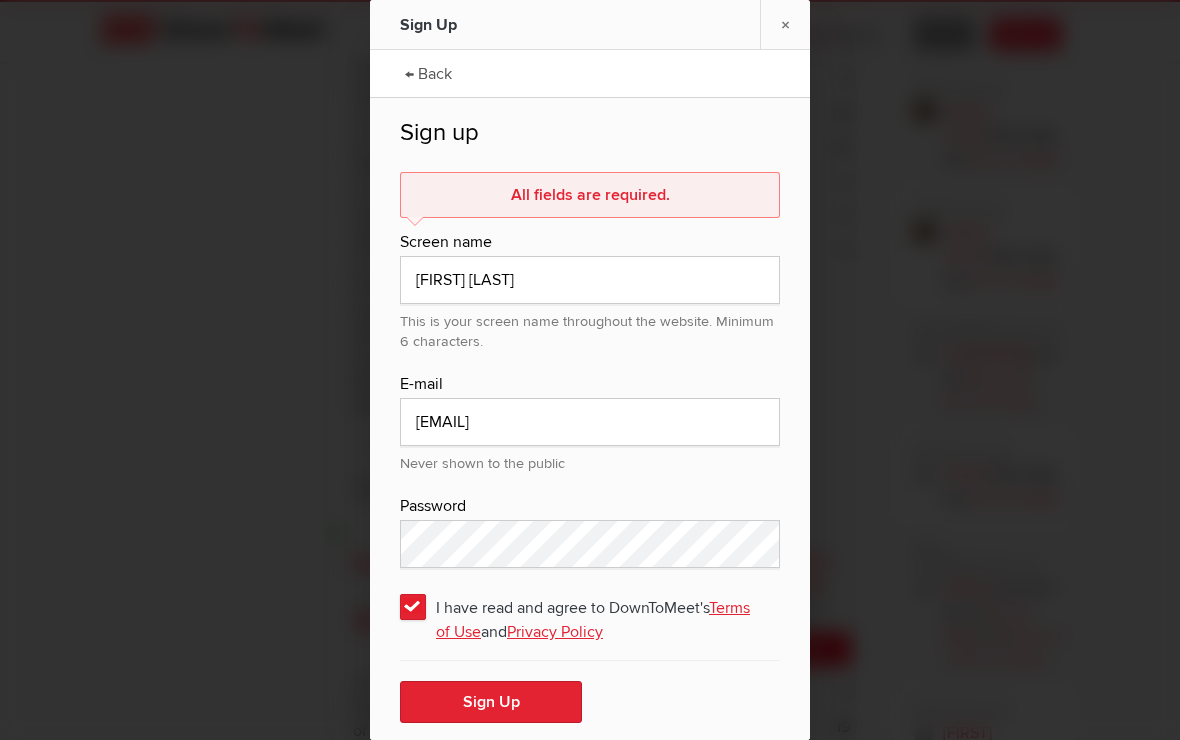 click on "×" 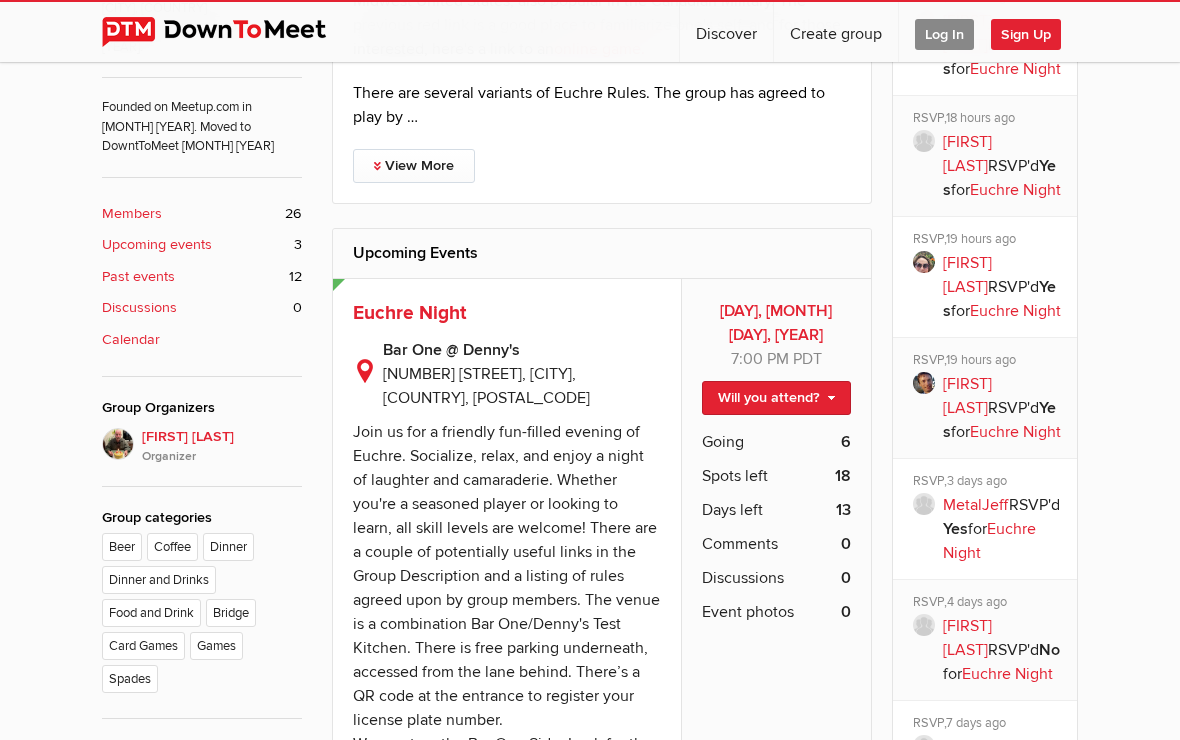 scroll, scrollTop: 636, scrollLeft: 0, axis: vertical 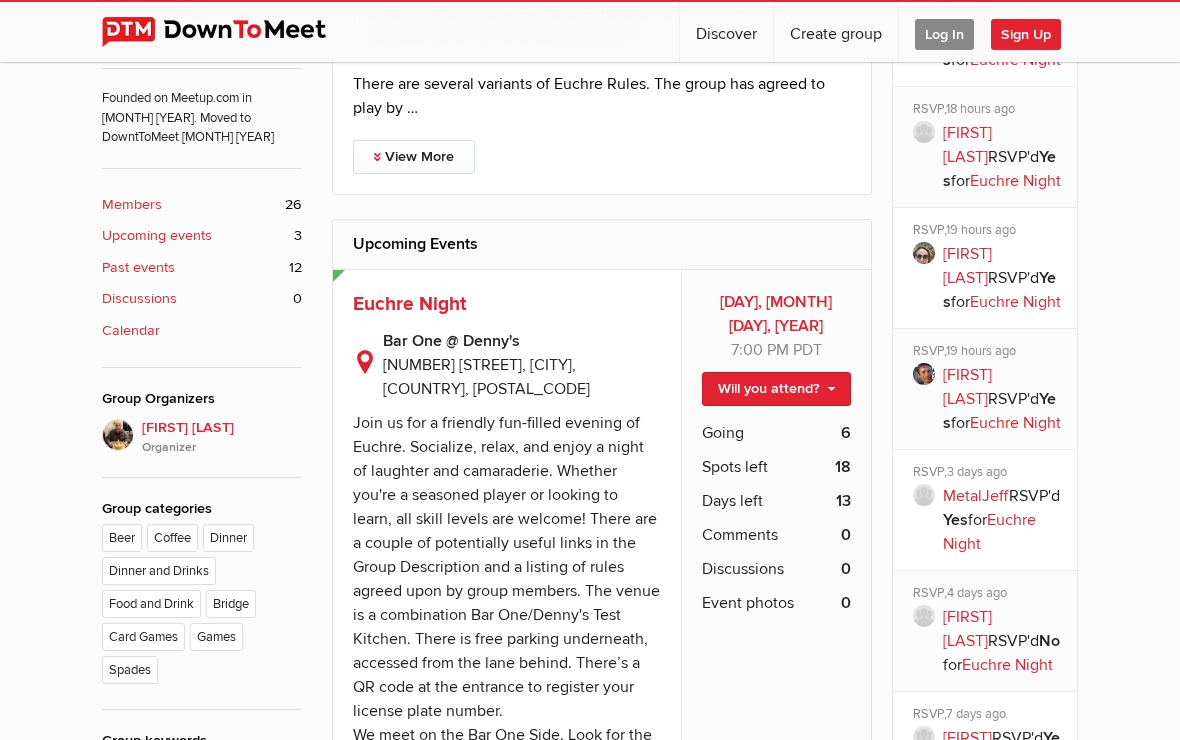 click on "Will you attend?" 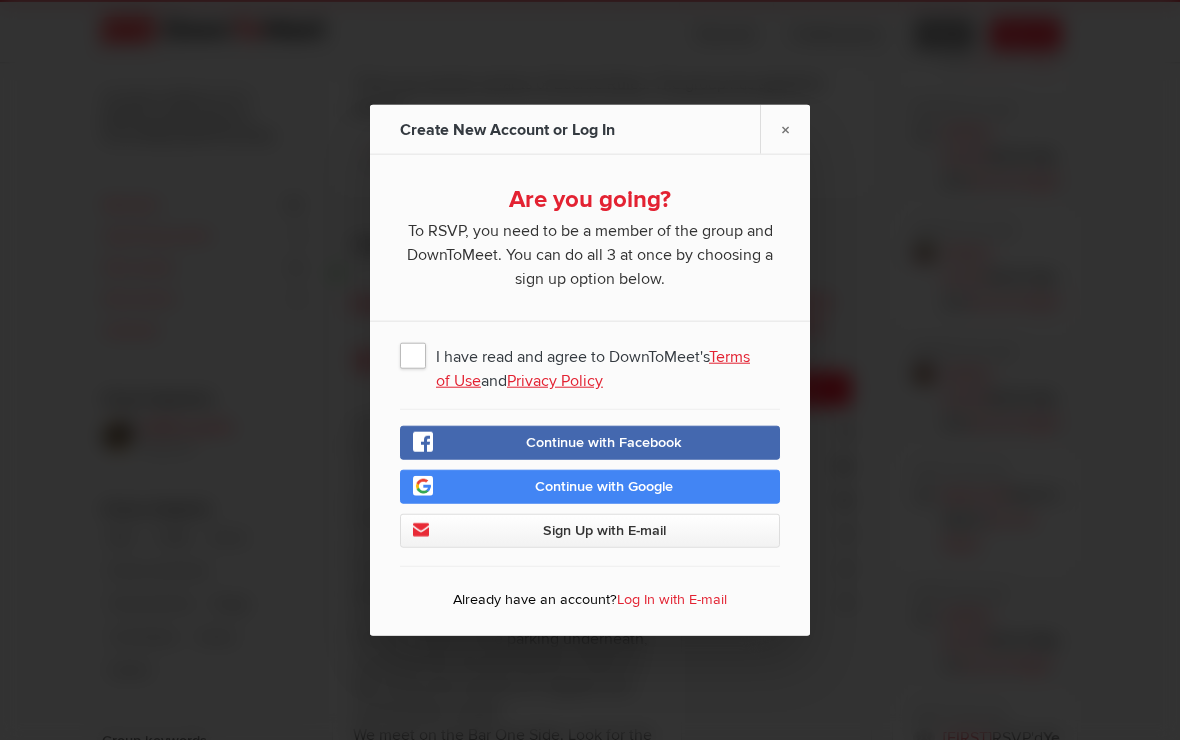 click on "I have read and agree to DownToMeet's  Terms of Use  and  Privacy Policy" 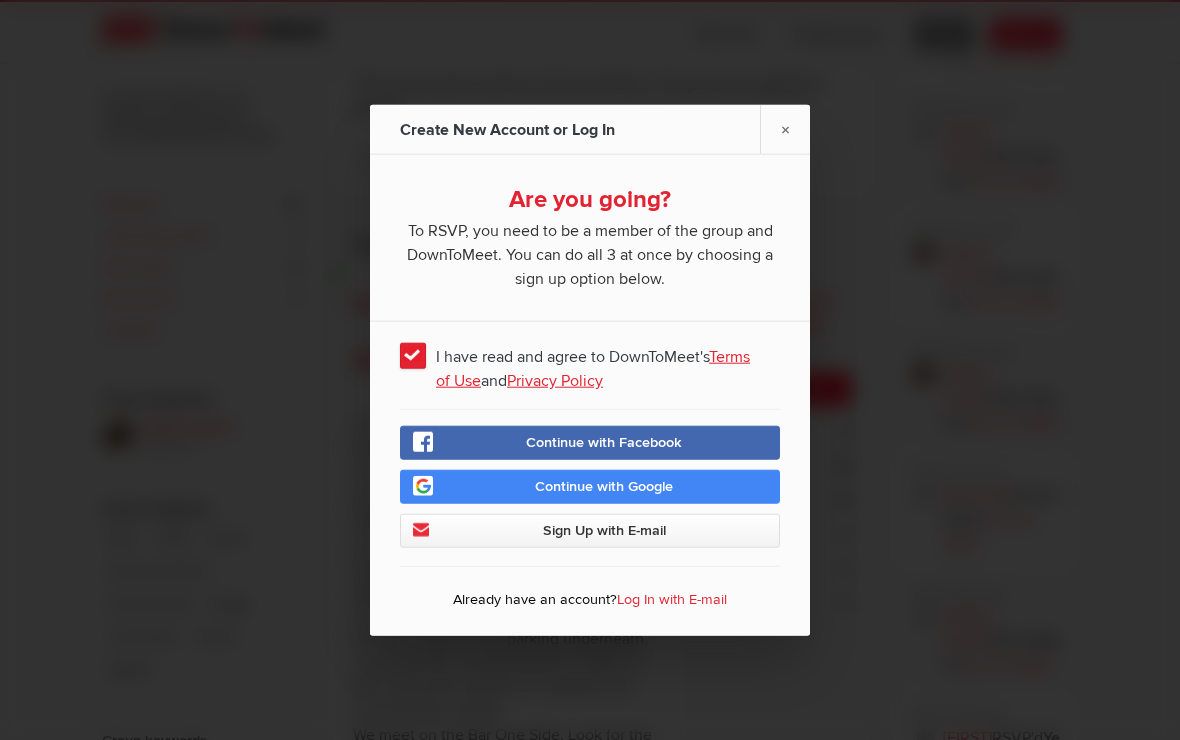 click on "Sign Up with E-mail" 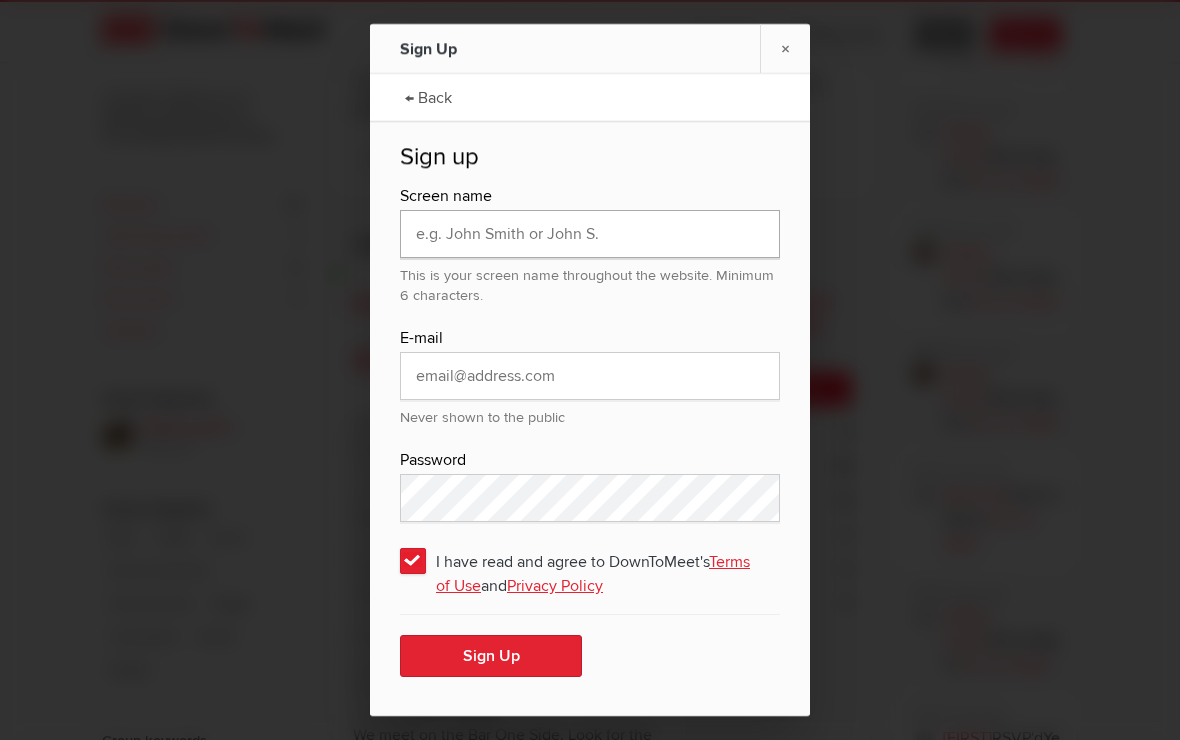 click 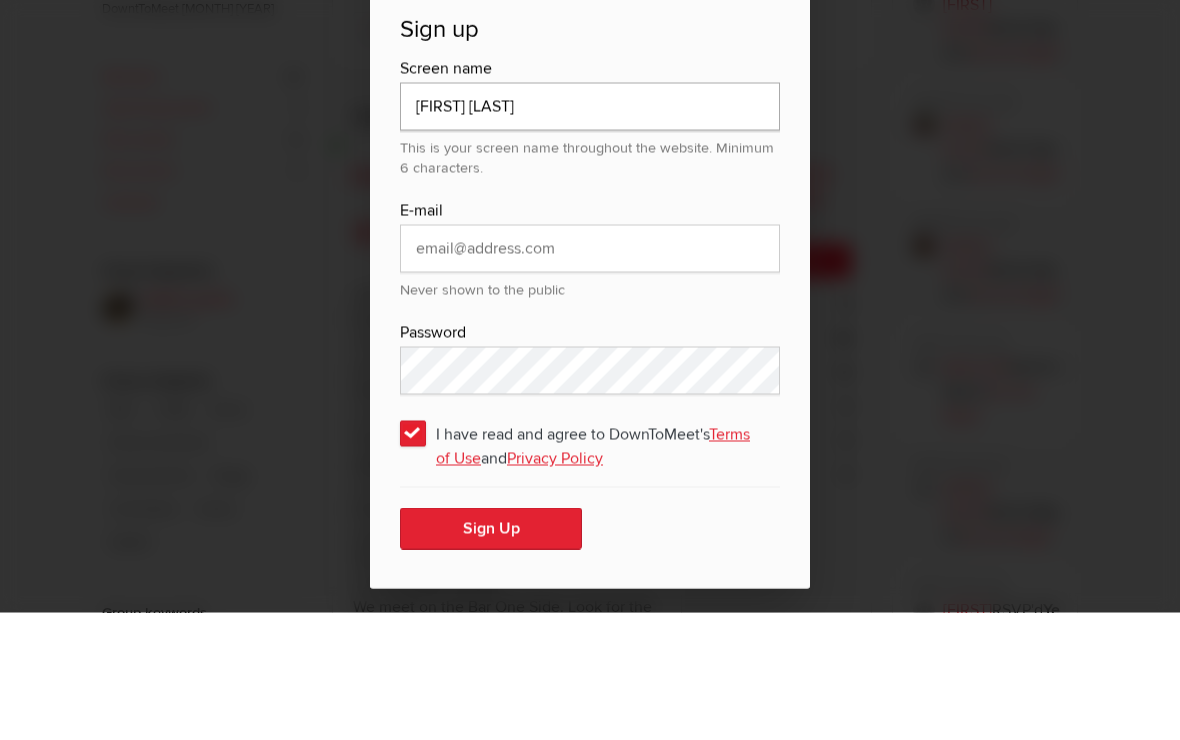 type on "[FIRST] [LAST]" 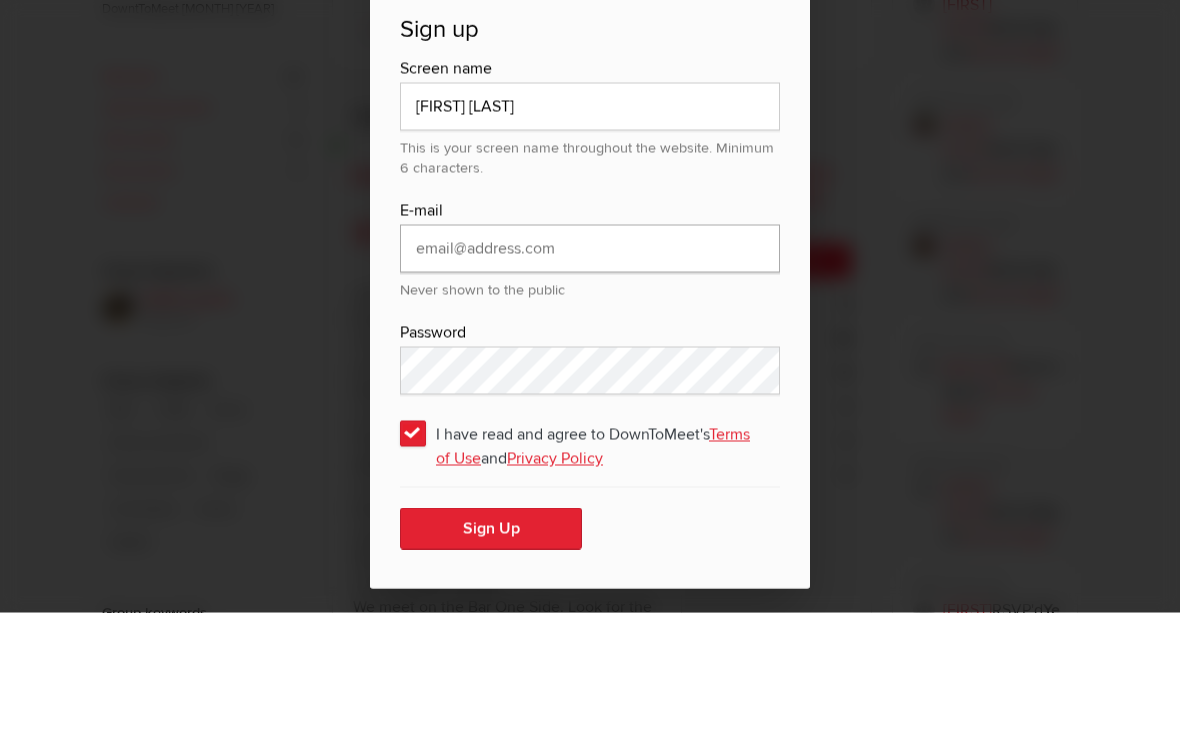 click 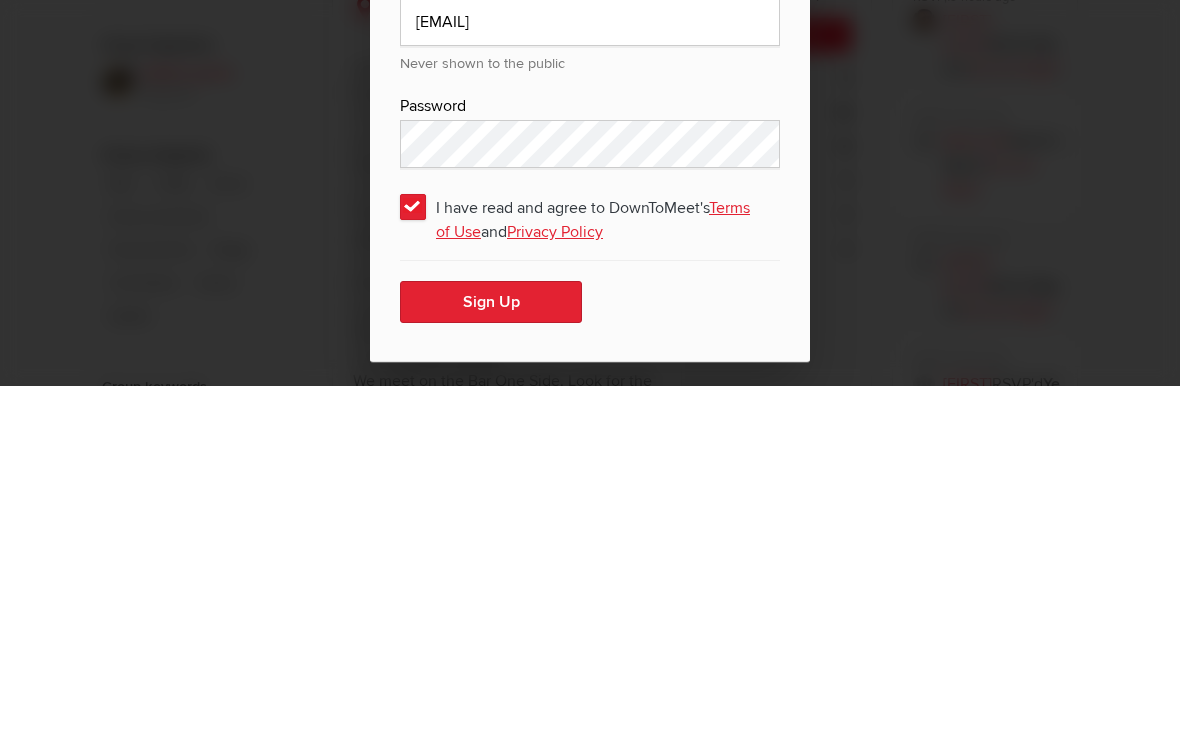 click on "Sign Up" 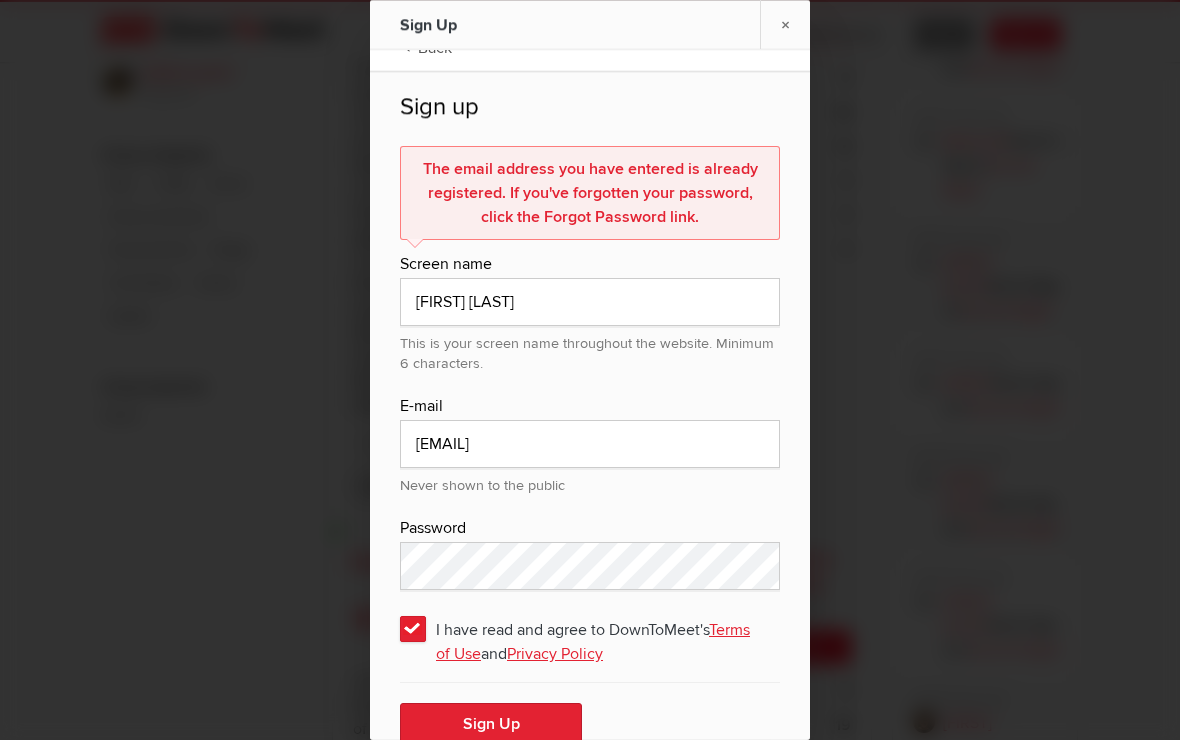 scroll, scrollTop: 25, scrollLeft: 0, axis: vertical 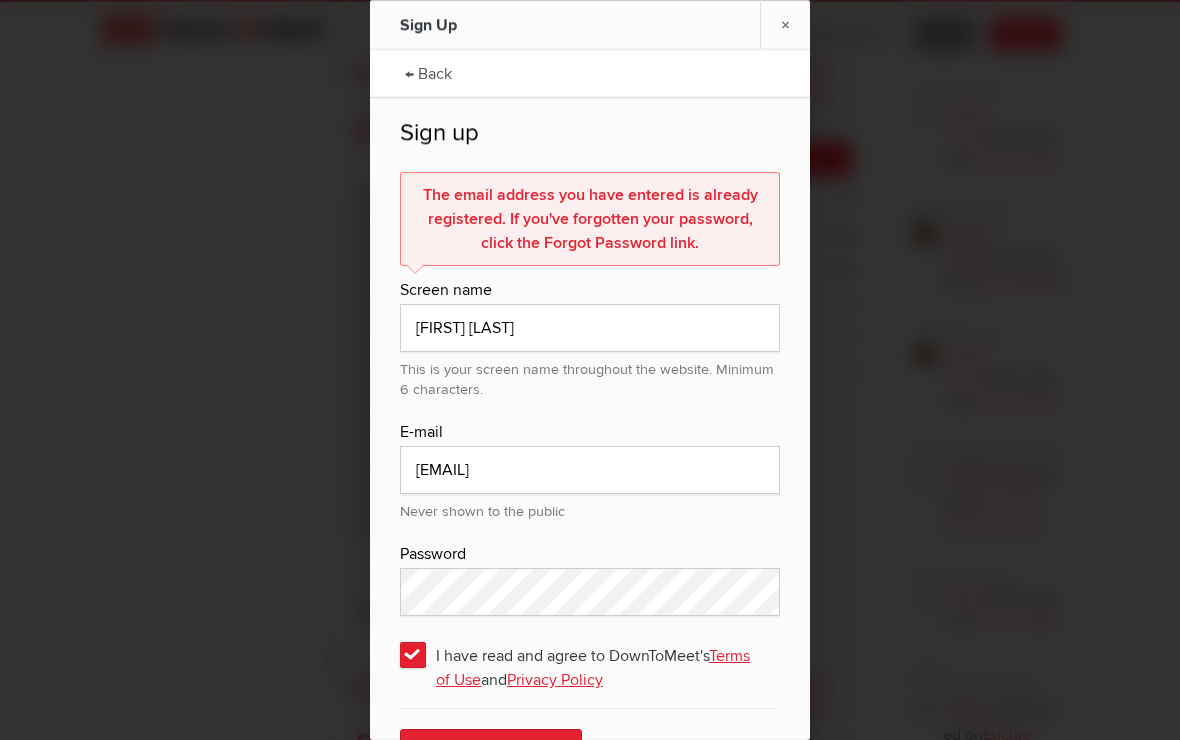 click on "The email address you have entered is already registered. If you've forgotten your password, click the Forgot Password link." 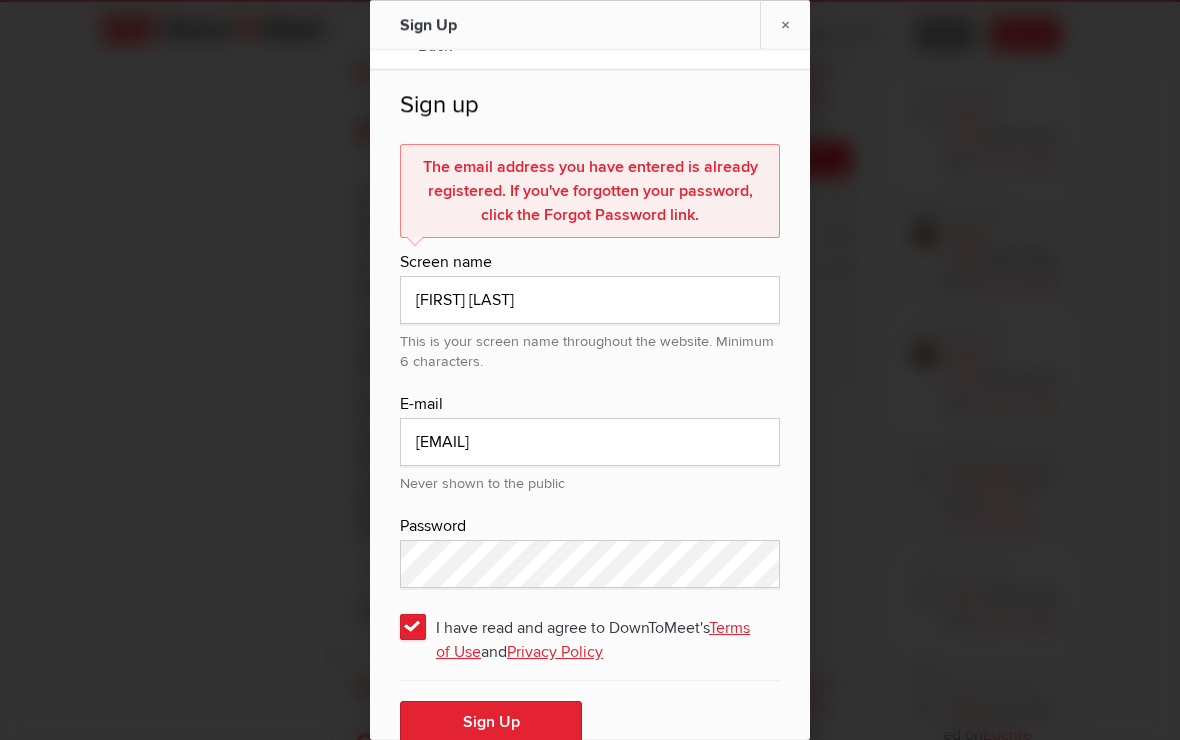 scroll, scrollTop: 25, scrollLeft: 0, axis: vertical 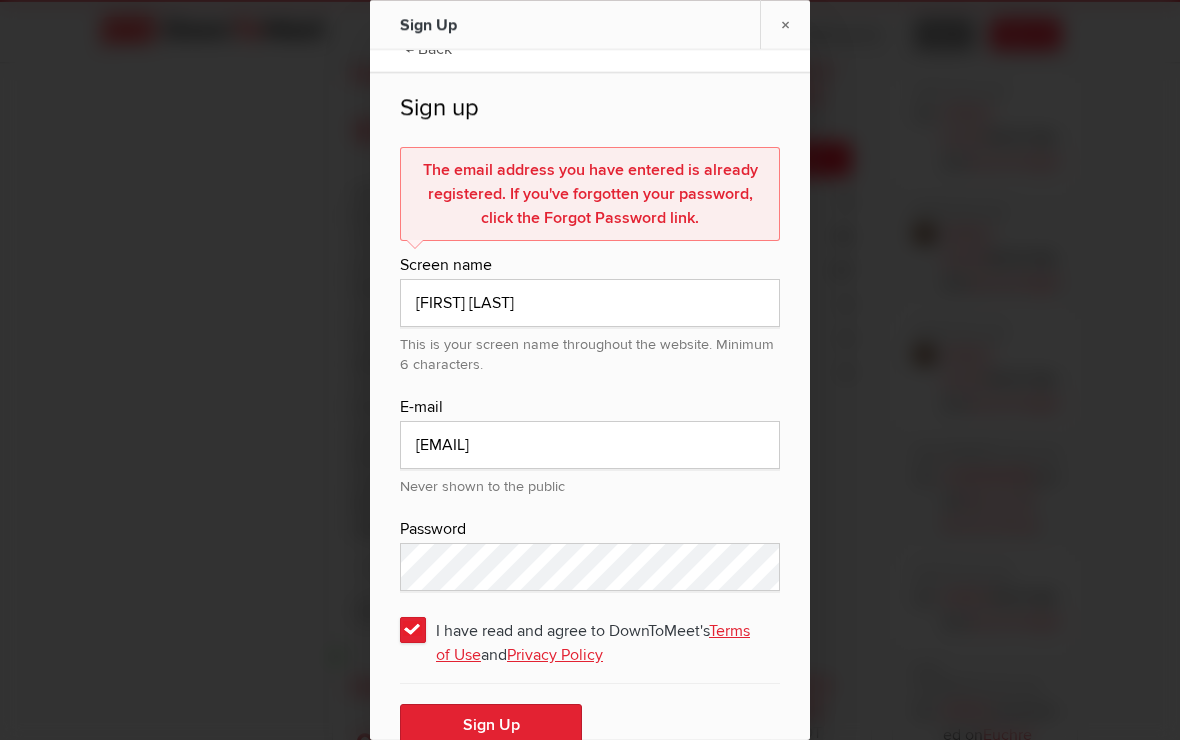 click on "Password" 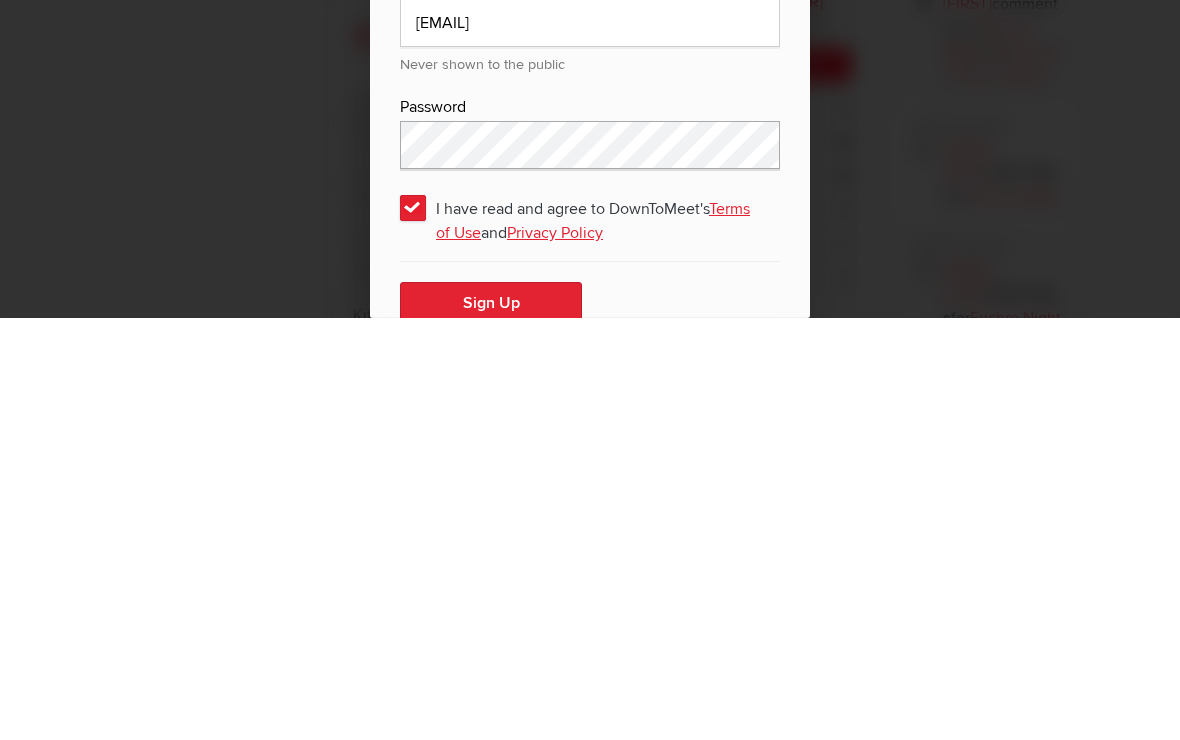 scroll, scrollTop: 1764, scrollLeft: 0, axis: vertical 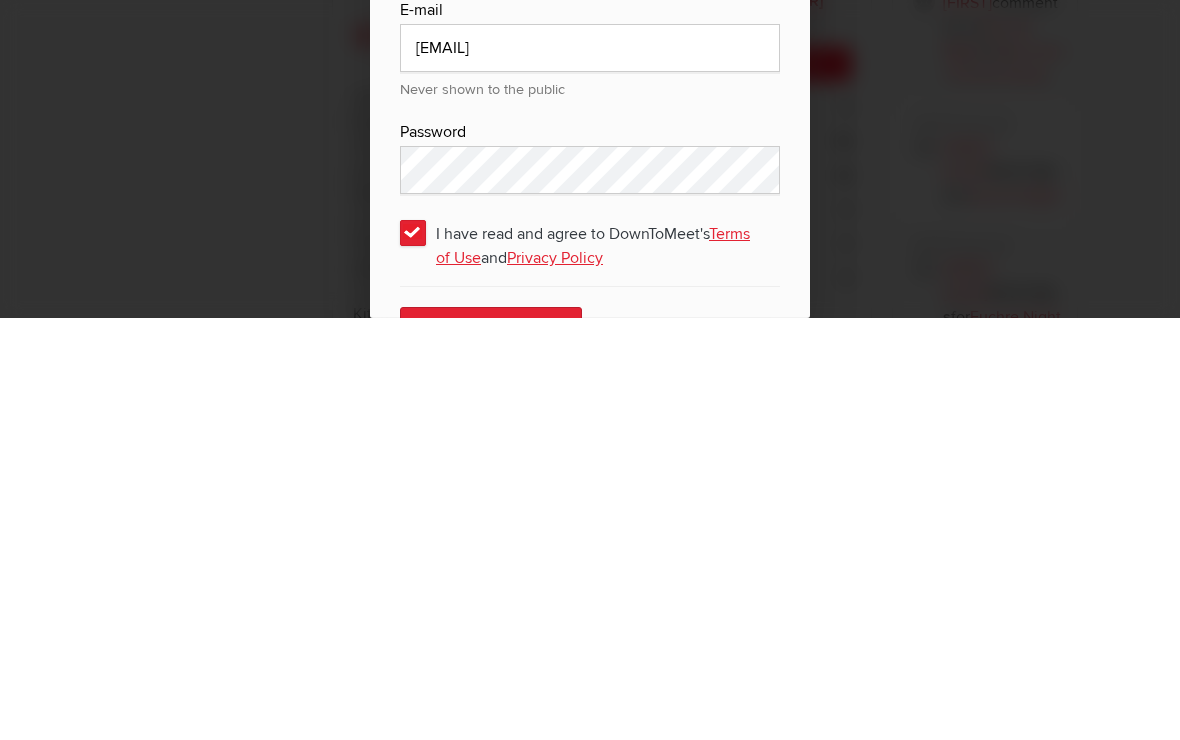 click on "Terms of Use" 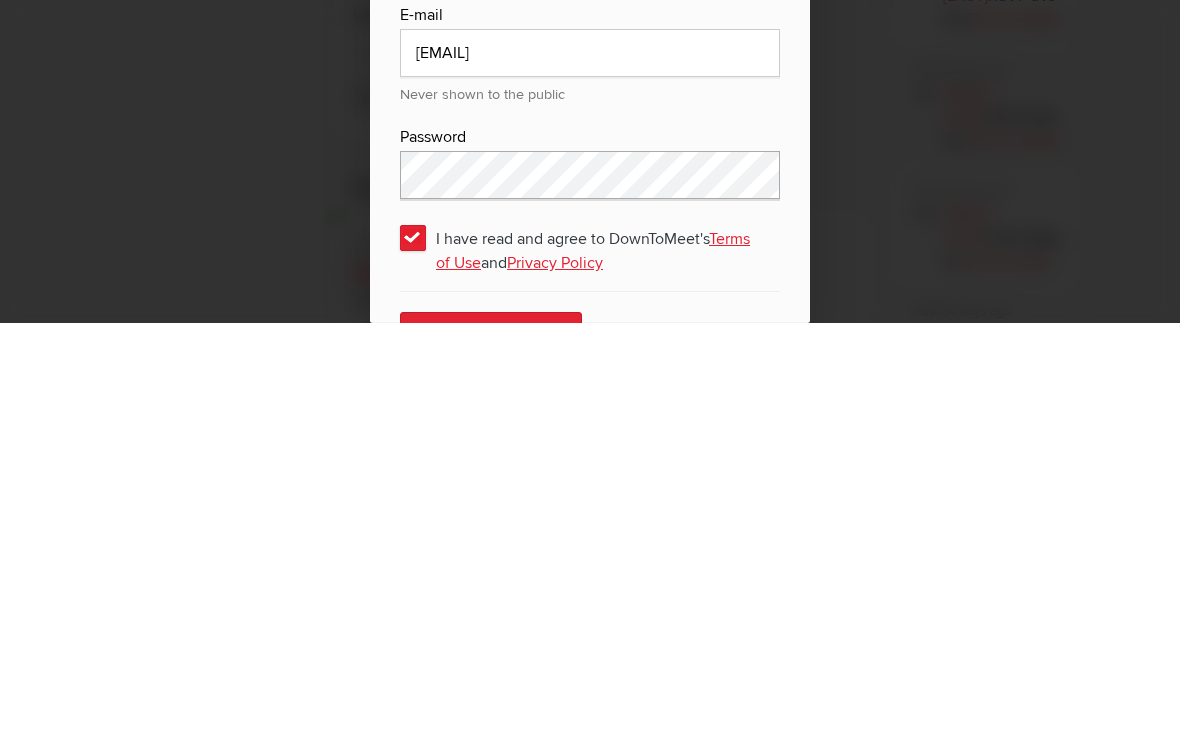 scroll, scrollTop: 0, scrollLeft: 0, axis: both 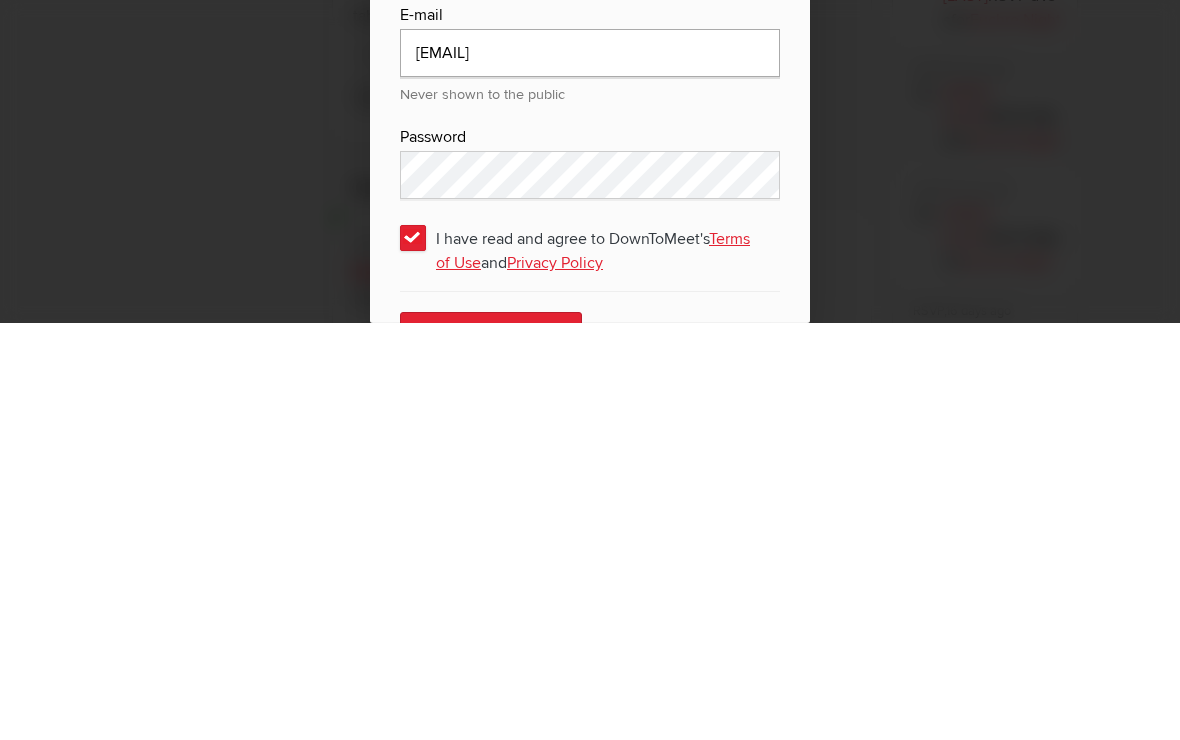 click on "[EMAIL]" 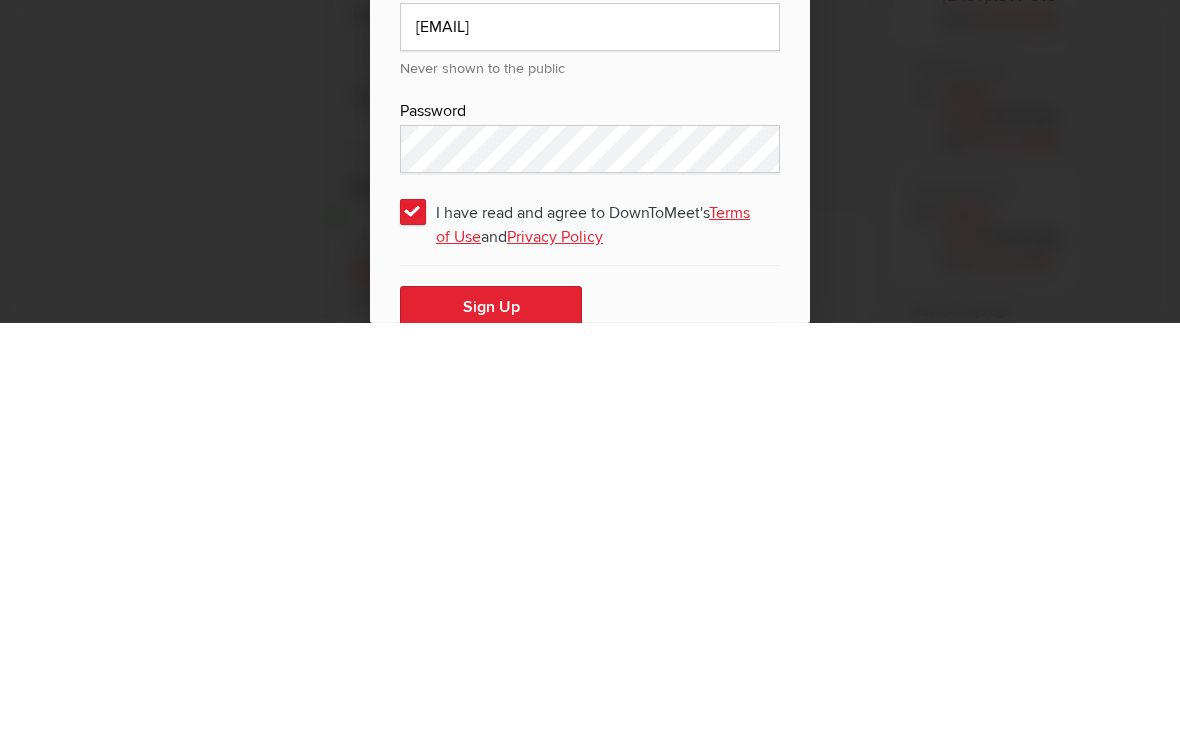 scroll, scrollTop: 25, scrollLeft: 0, axis: vertical 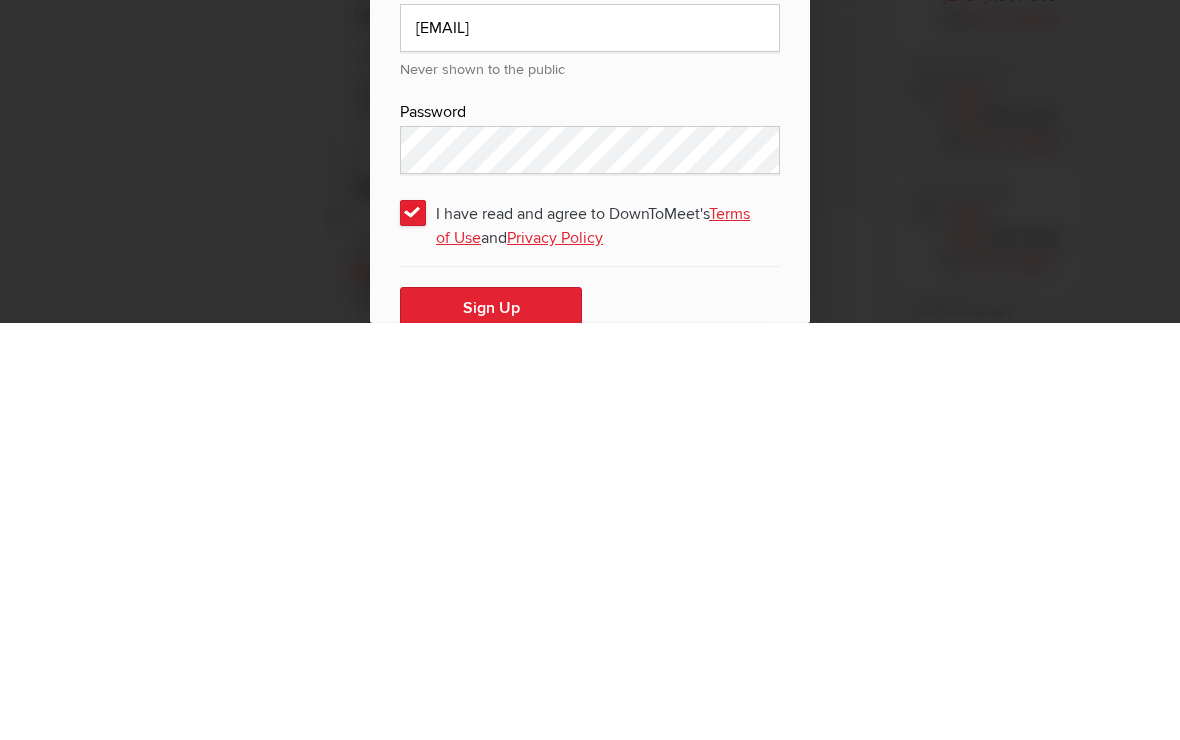 click on "Sign Up" 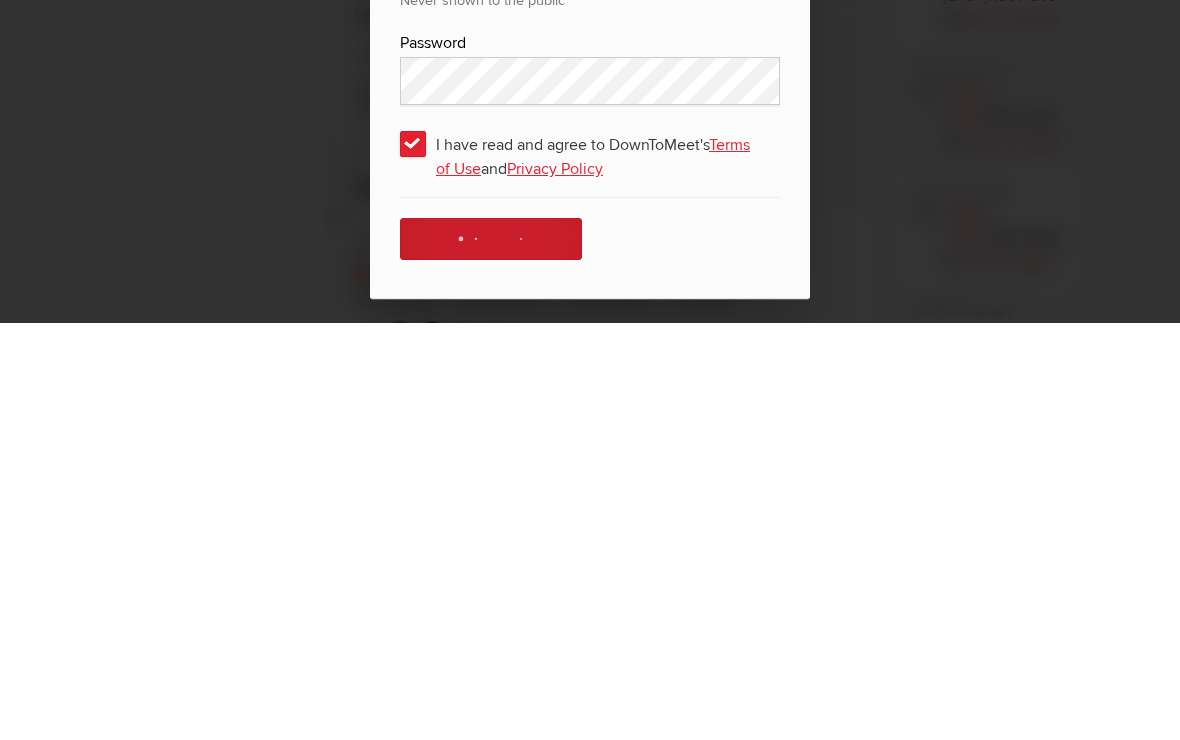 scroll, scrollTop: 2604, scrollLeft: 0, axis: vertical 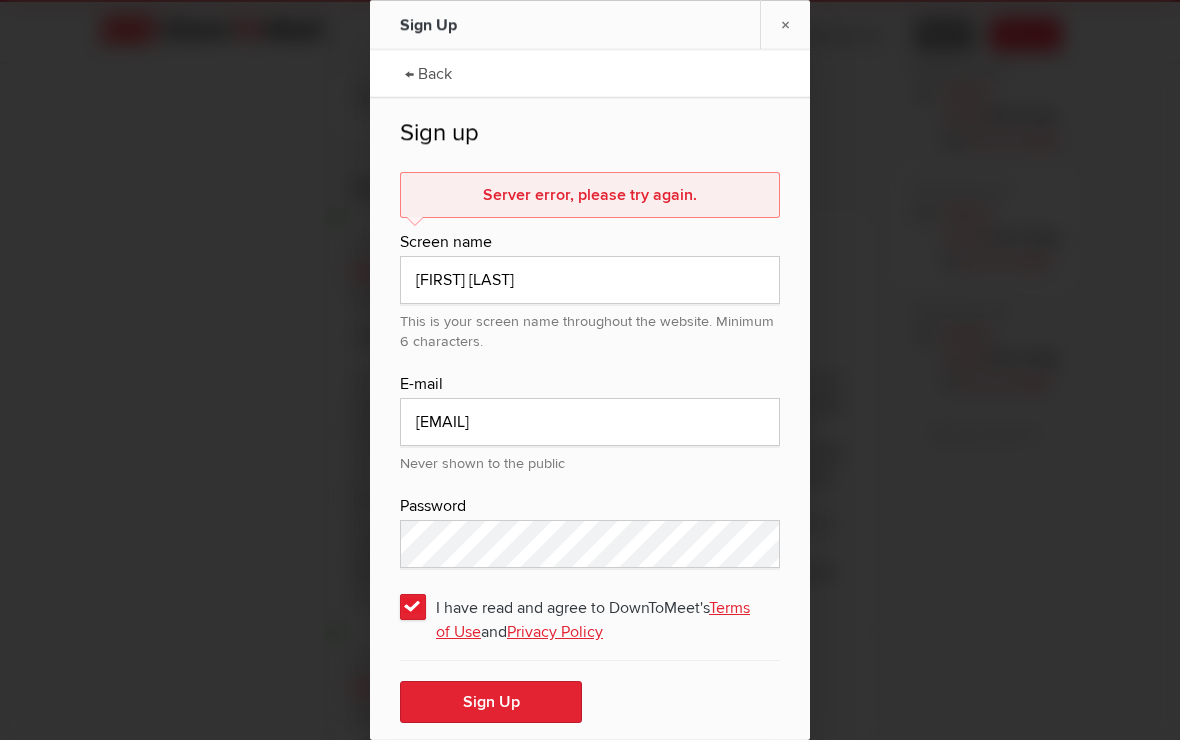 click on "Server error, please try again." 